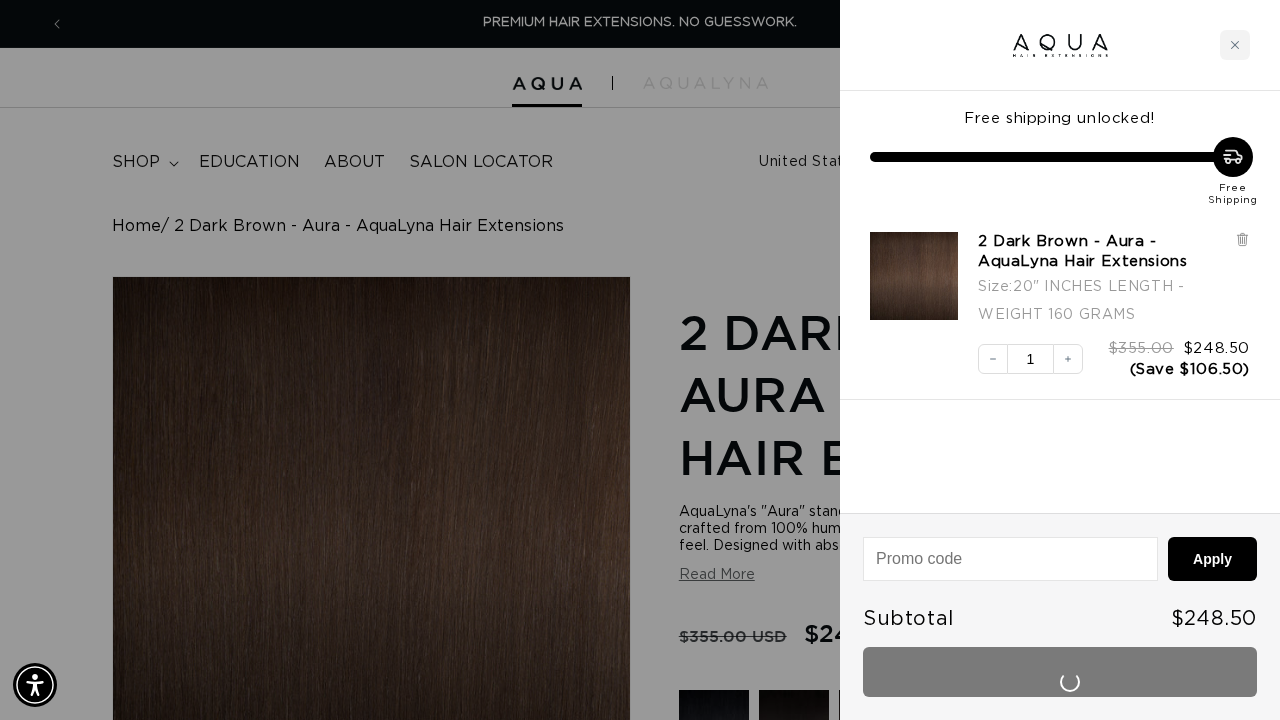 scroll, scrollTop: 1145, scrollLeft: 0, axis: vertical 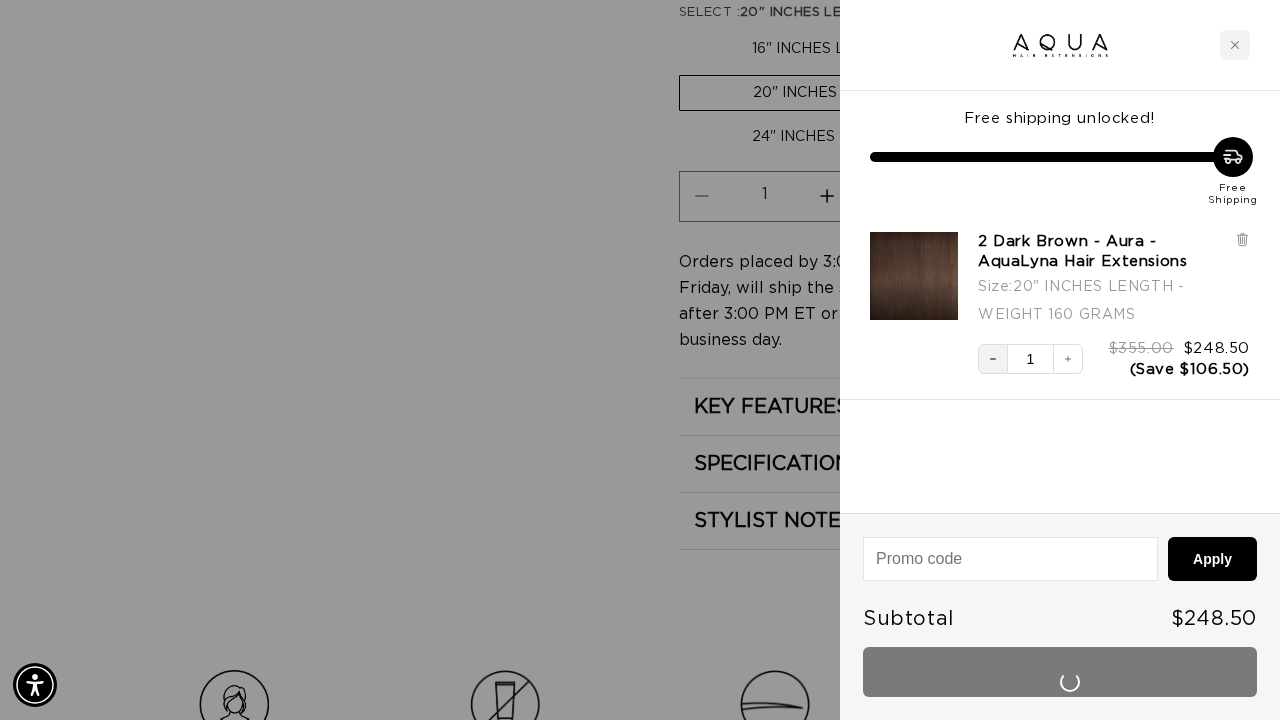 click 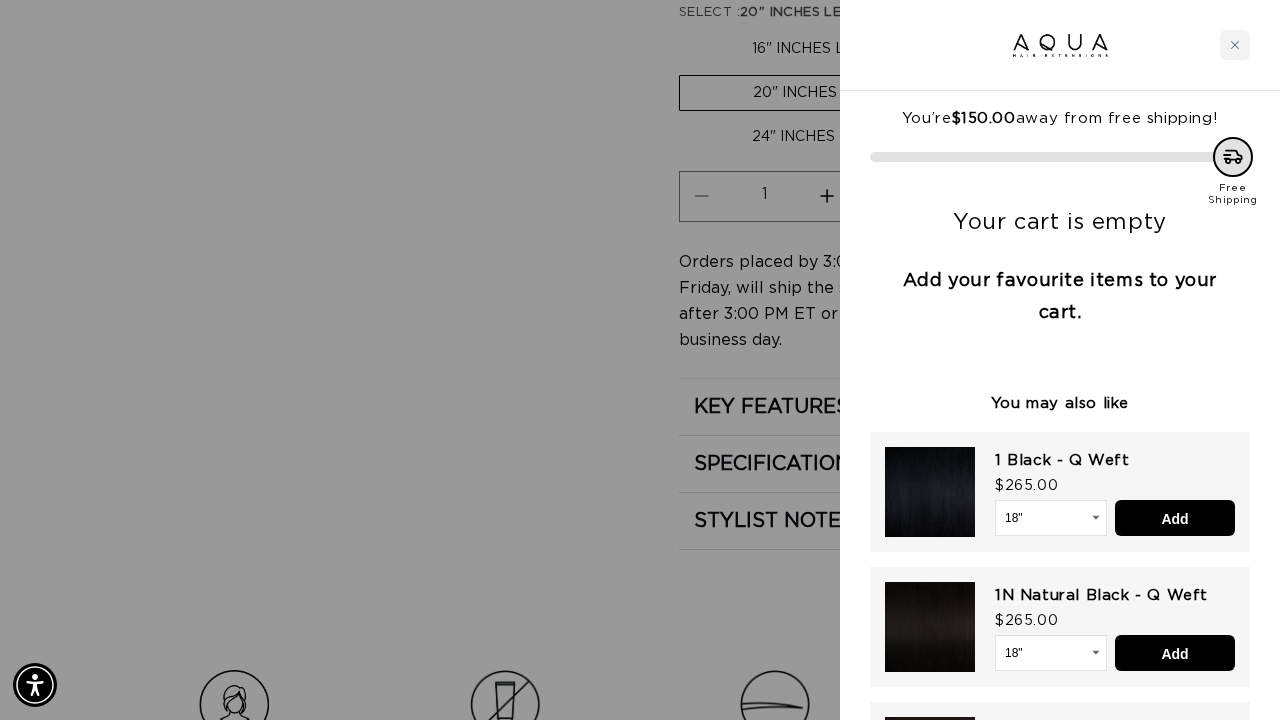 scroll, scrollTop: 0, scrollLeft: 2276, axis: horizontal 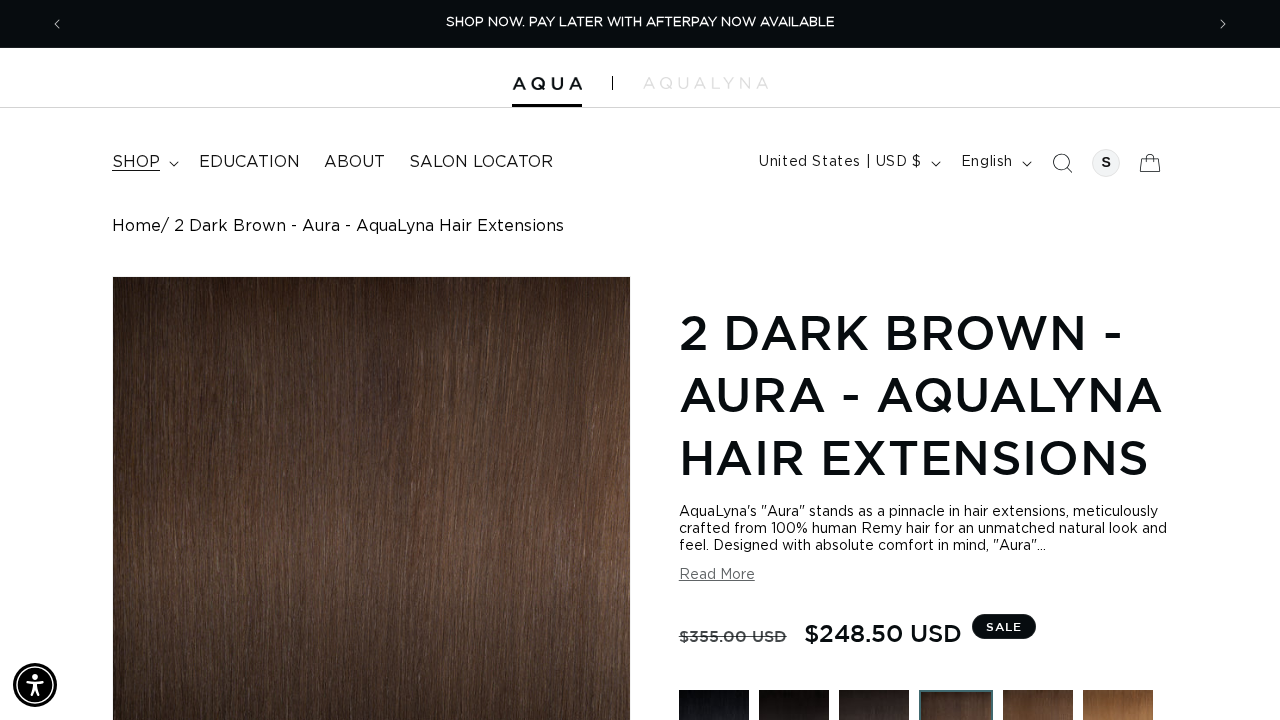 click on "shop" at bounding box center [136, 162] 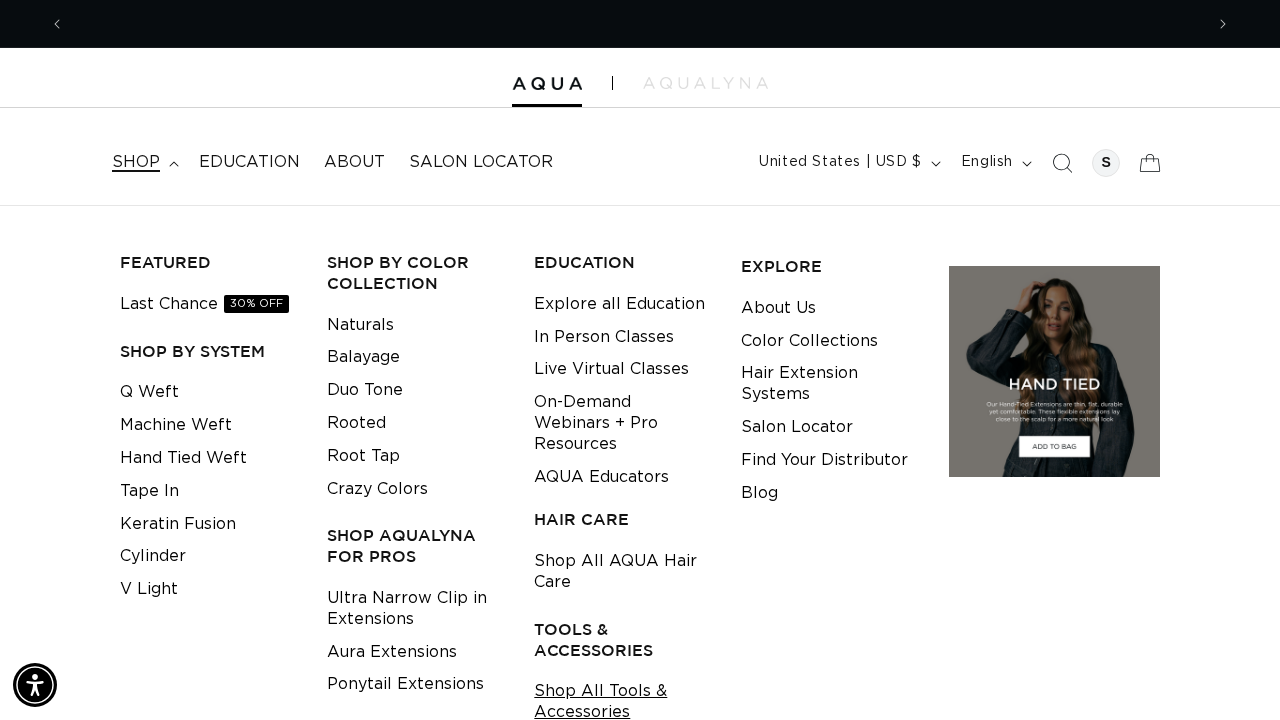 scroll, scrollTop: 0, scrollLeft: 2276, axis: horizontal 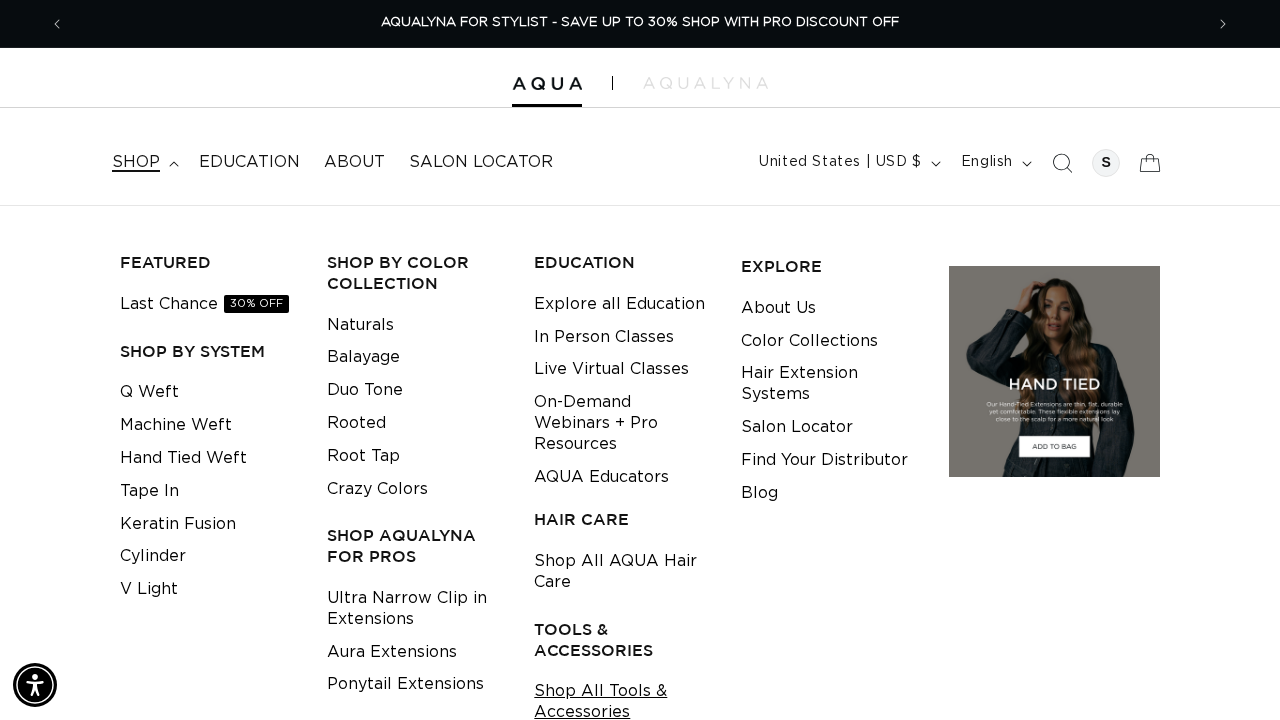 click on "Shop All Tools & Accessories" at bounding box center [622, 702] 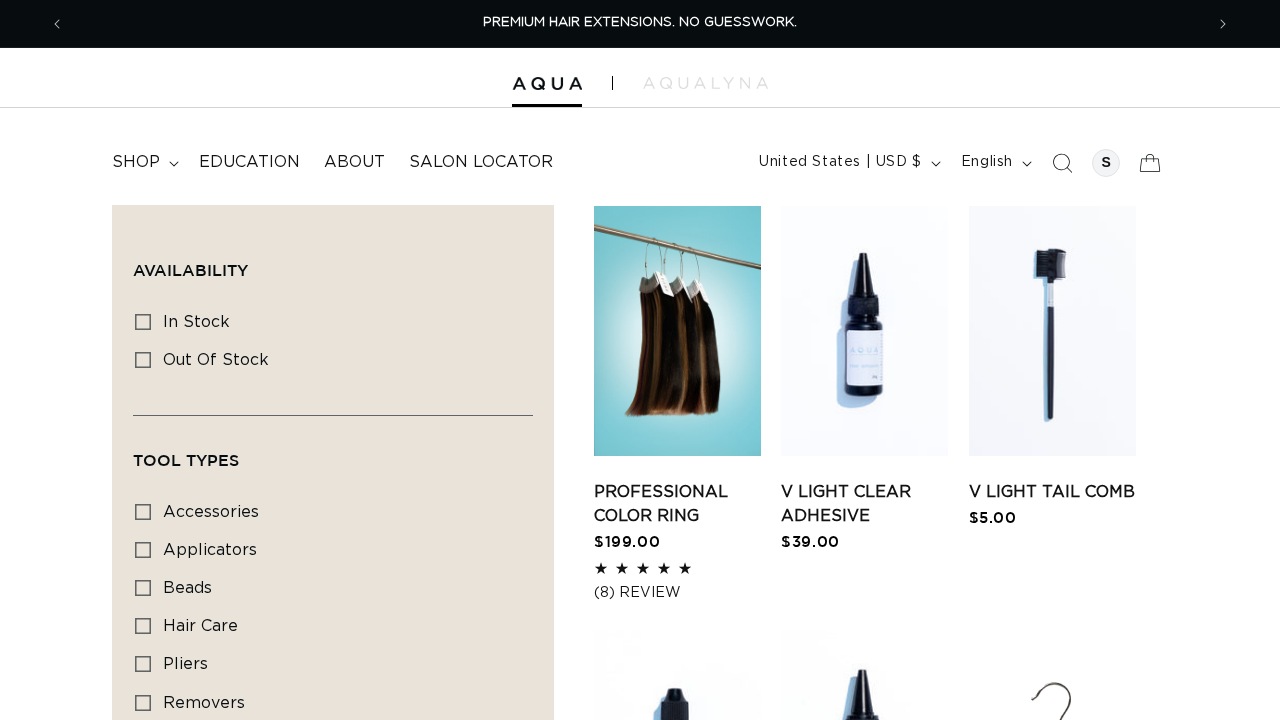 scroll, scrollTop: 0, scrollLeft: 0, axis: both 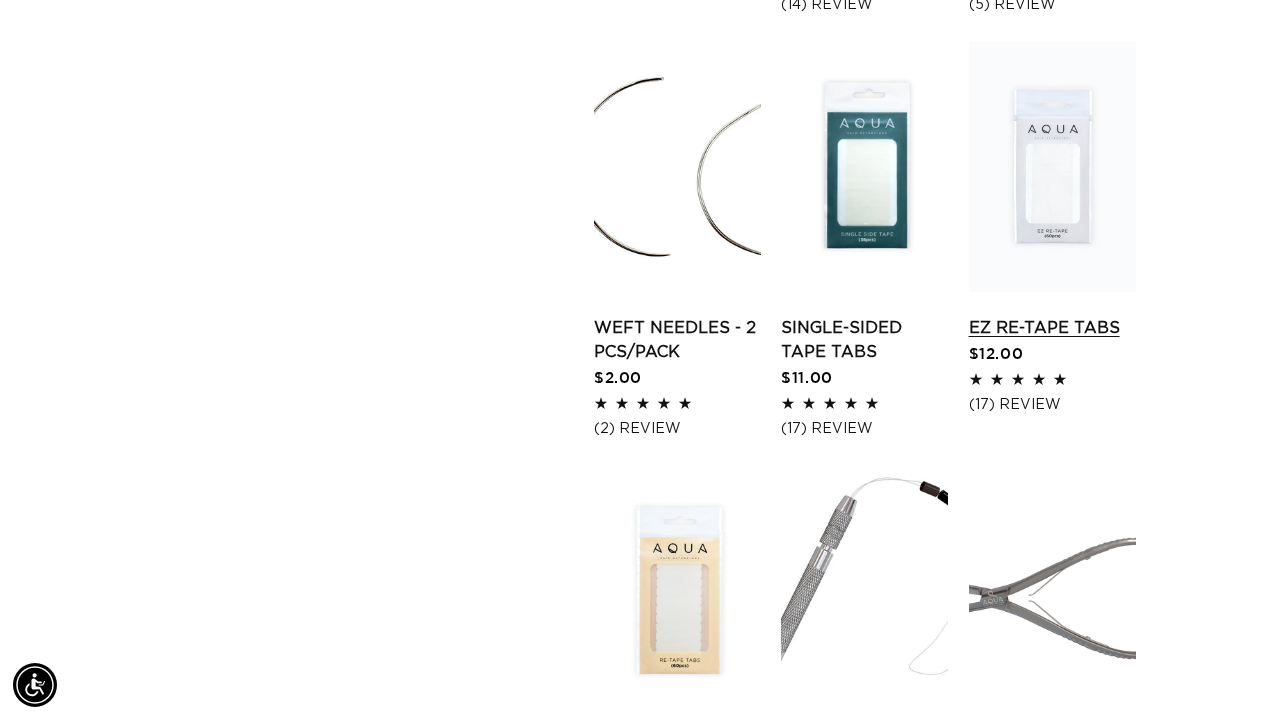 click on "EZ Re-Tape Tabs" at bounding box center (1052, 328) 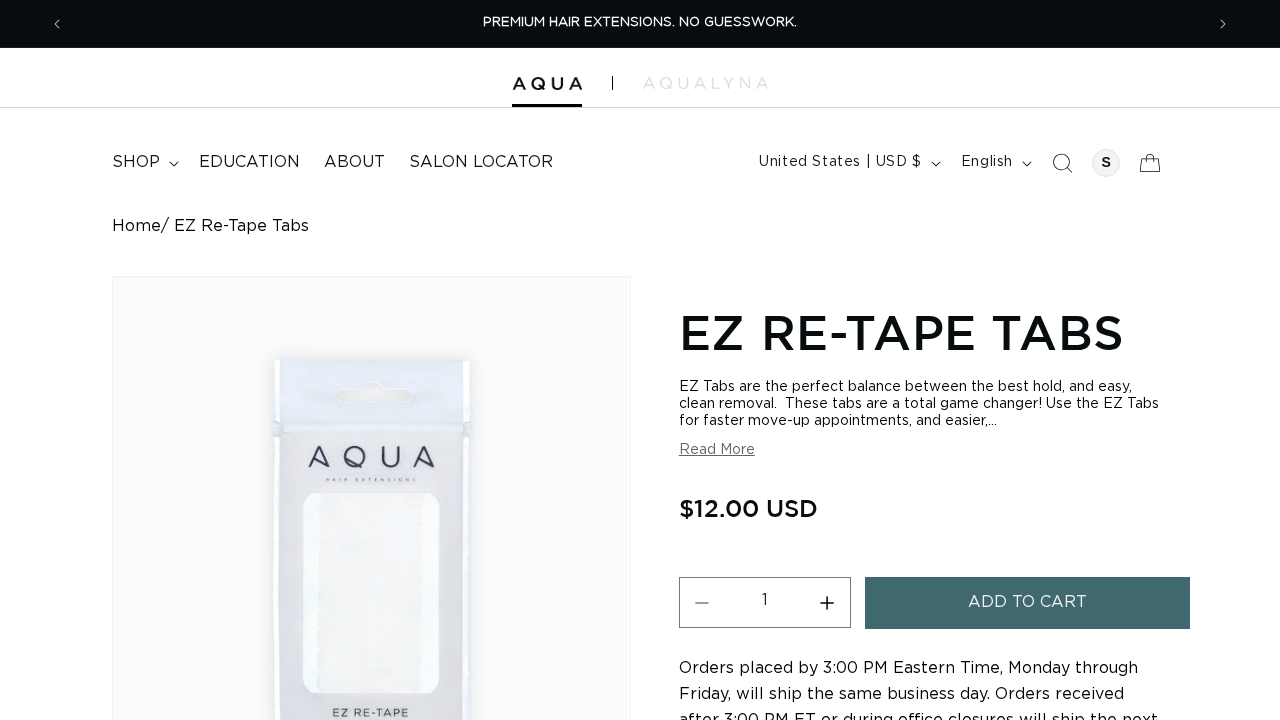scroll, scrollTop: 0, scrollLeft: 0, axis: both 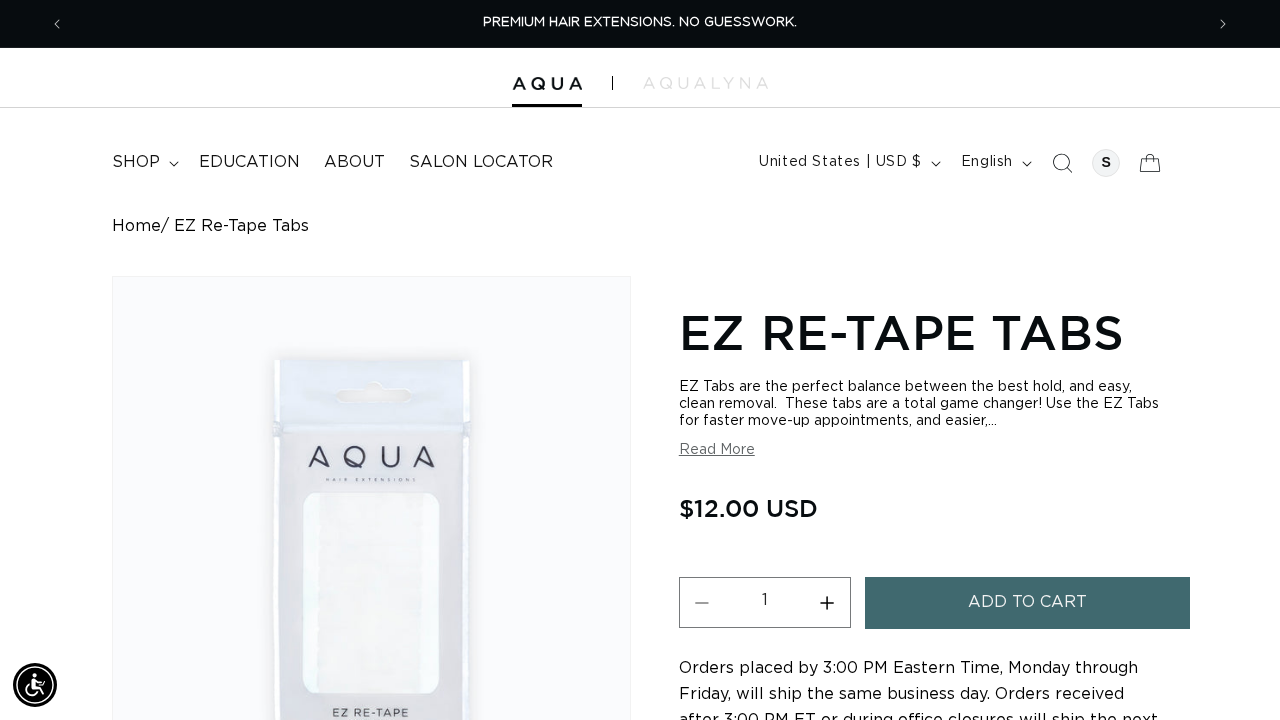 click on "Increase quantity for EZ Re-Tape Tabs" at bounding box center (827, 602) 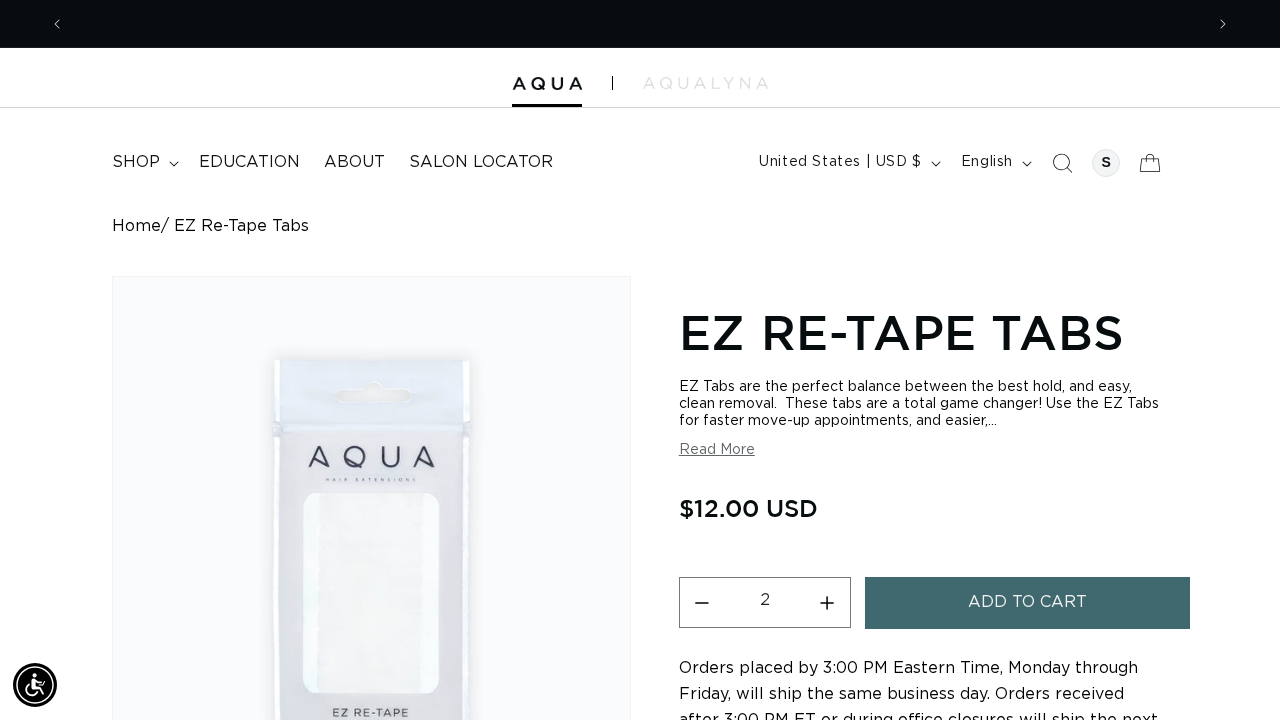 scroll, scrollTop: 0, scrollLeft: 1138, axis: horizontal 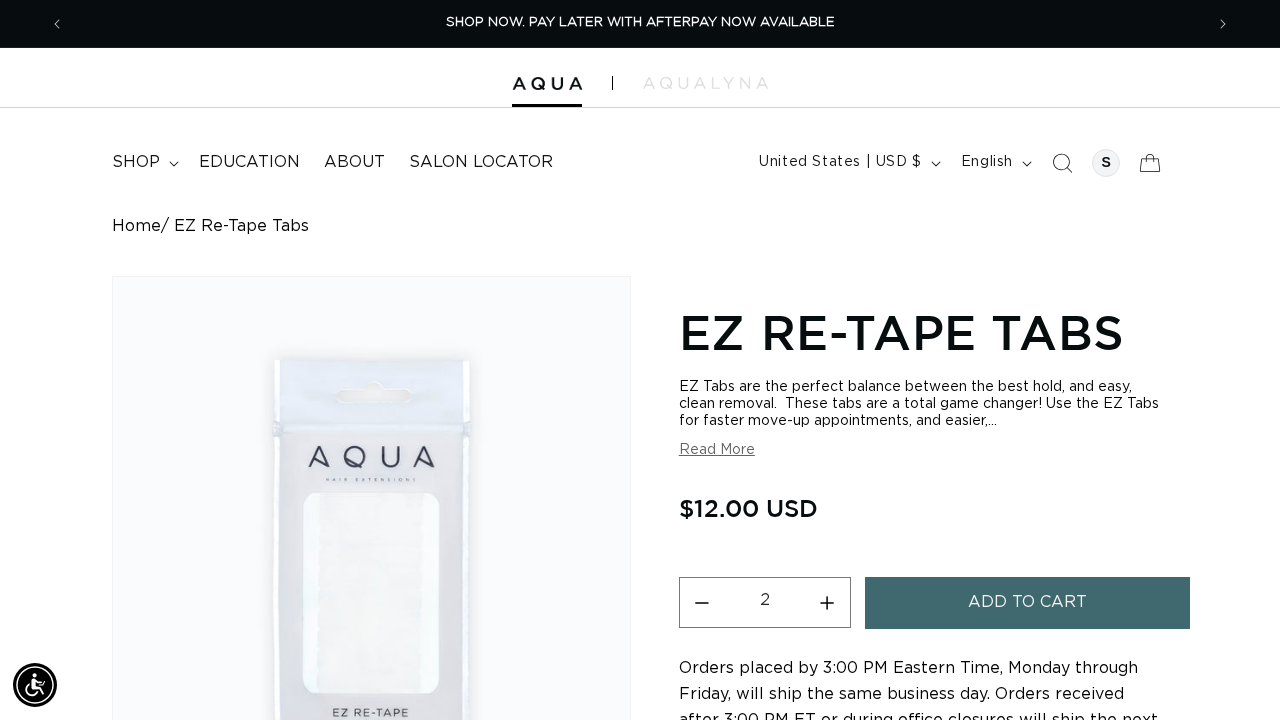 click on "Increase quantity for EZ Re-Tape Tabs" at bounding box center (827, 602) 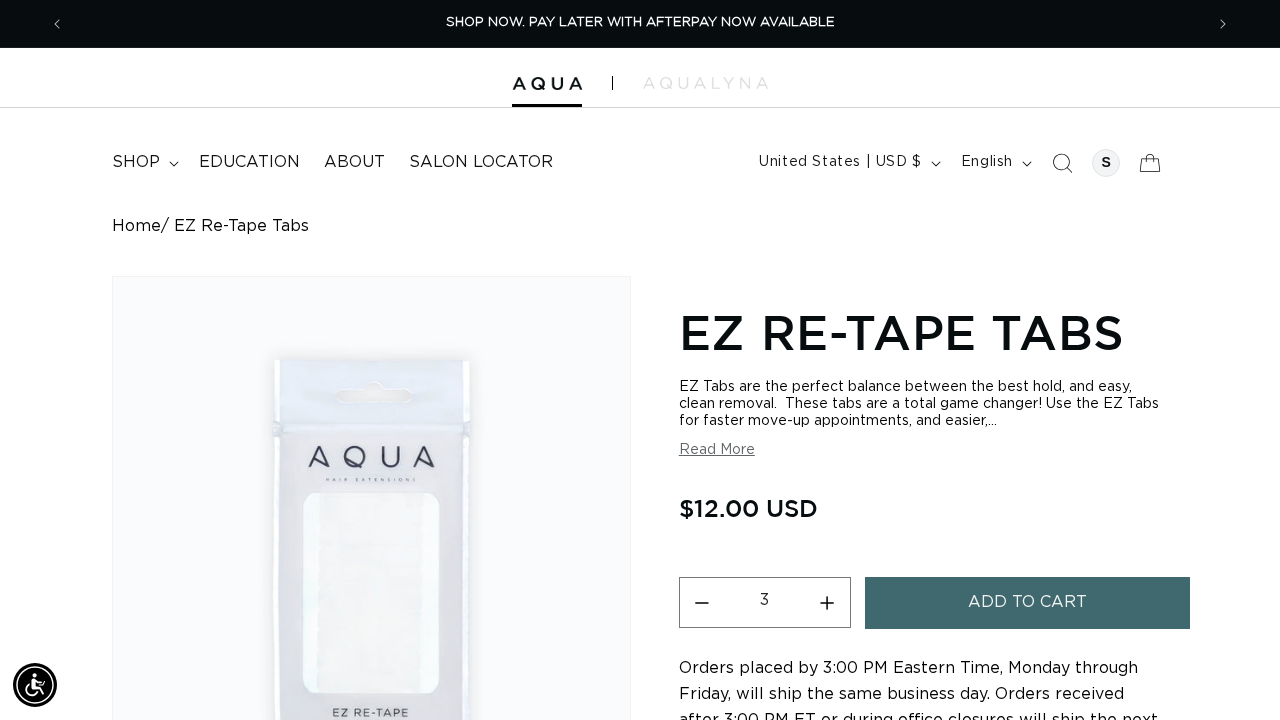 click on "Increase quantity for EZ Re-Tape Tabs" at bounding box center (827, 602) 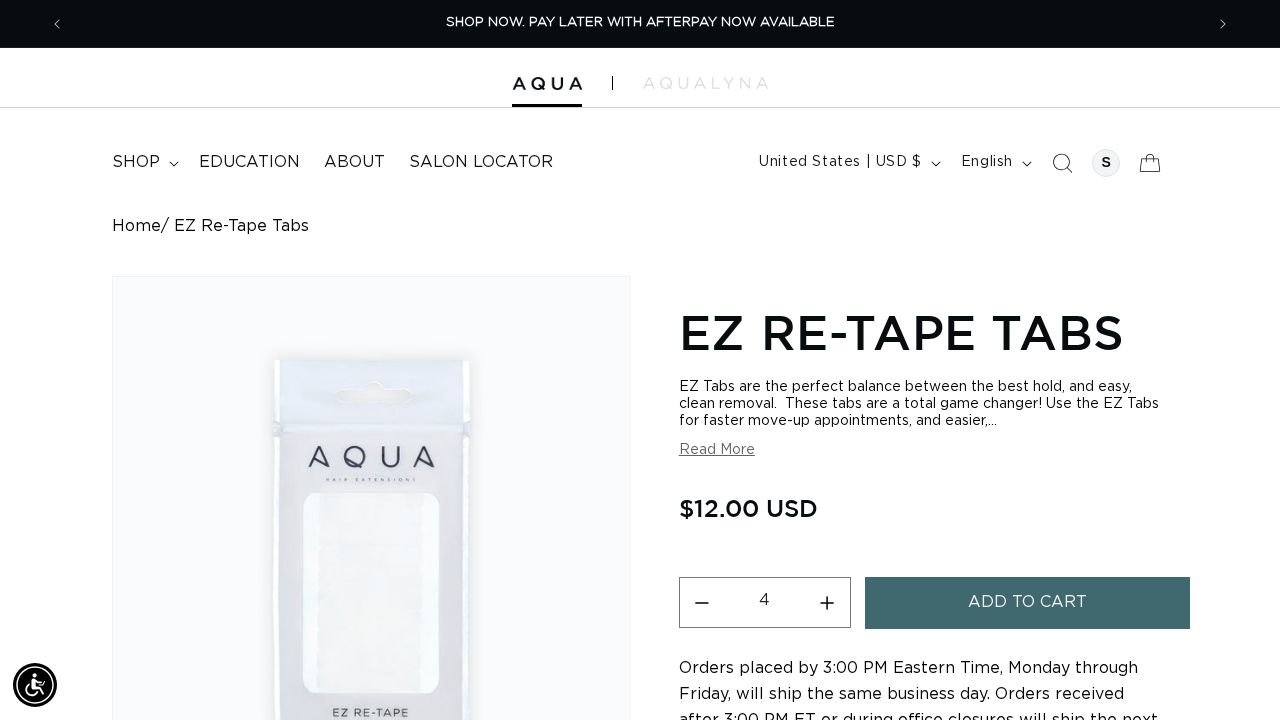 click on "Add to cart" at bounding box center [1027, 602] 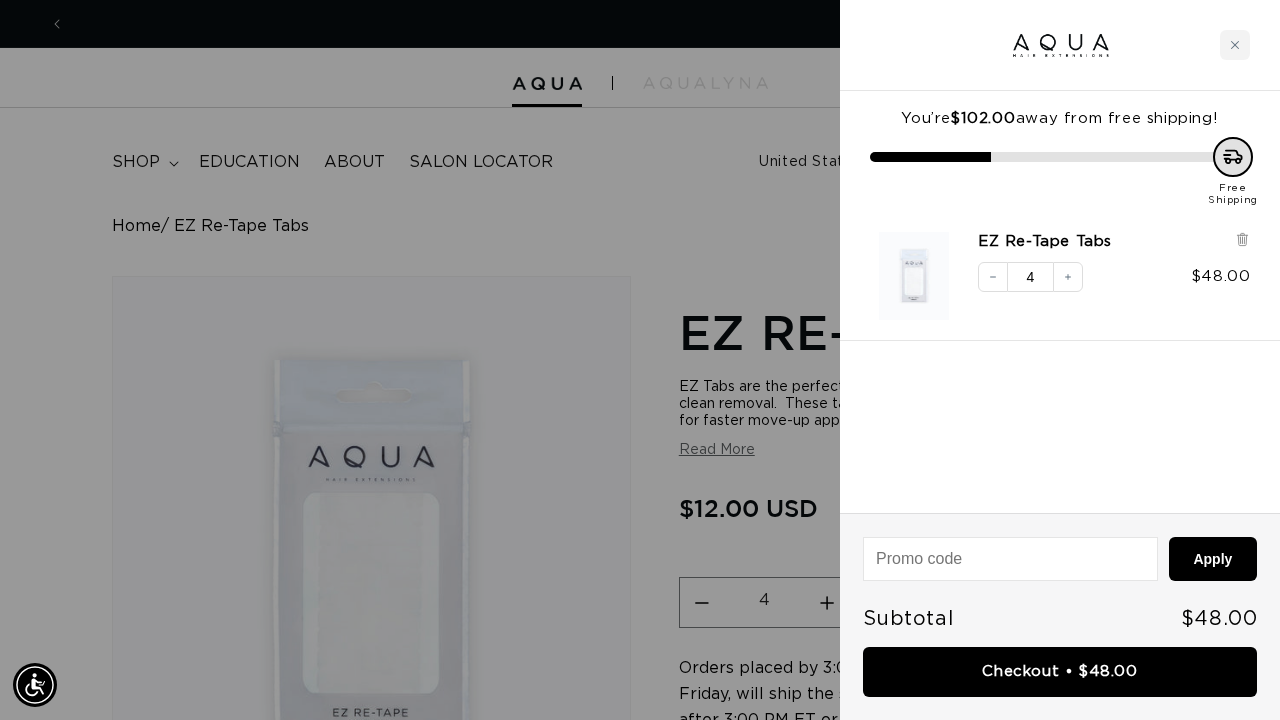 scroll, scrollTop: 0, scrollLeft: 2276, axis: horizontal 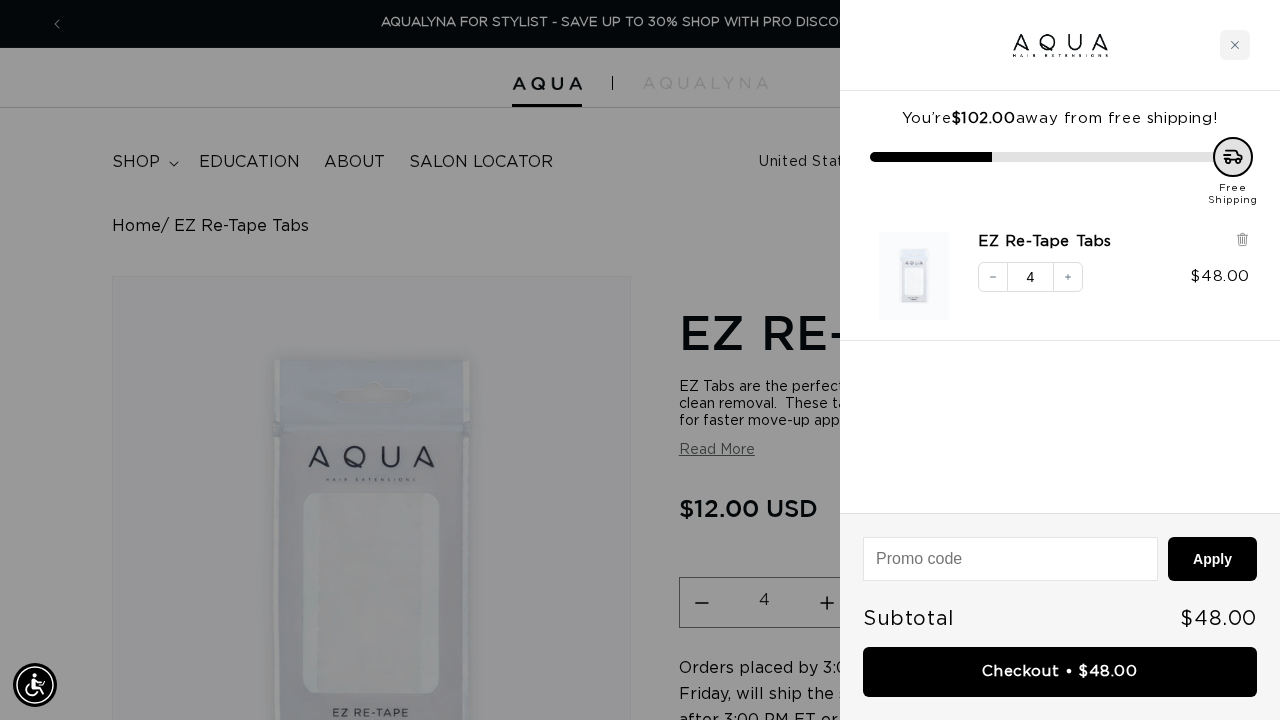 click at bounding box center (640, 360) 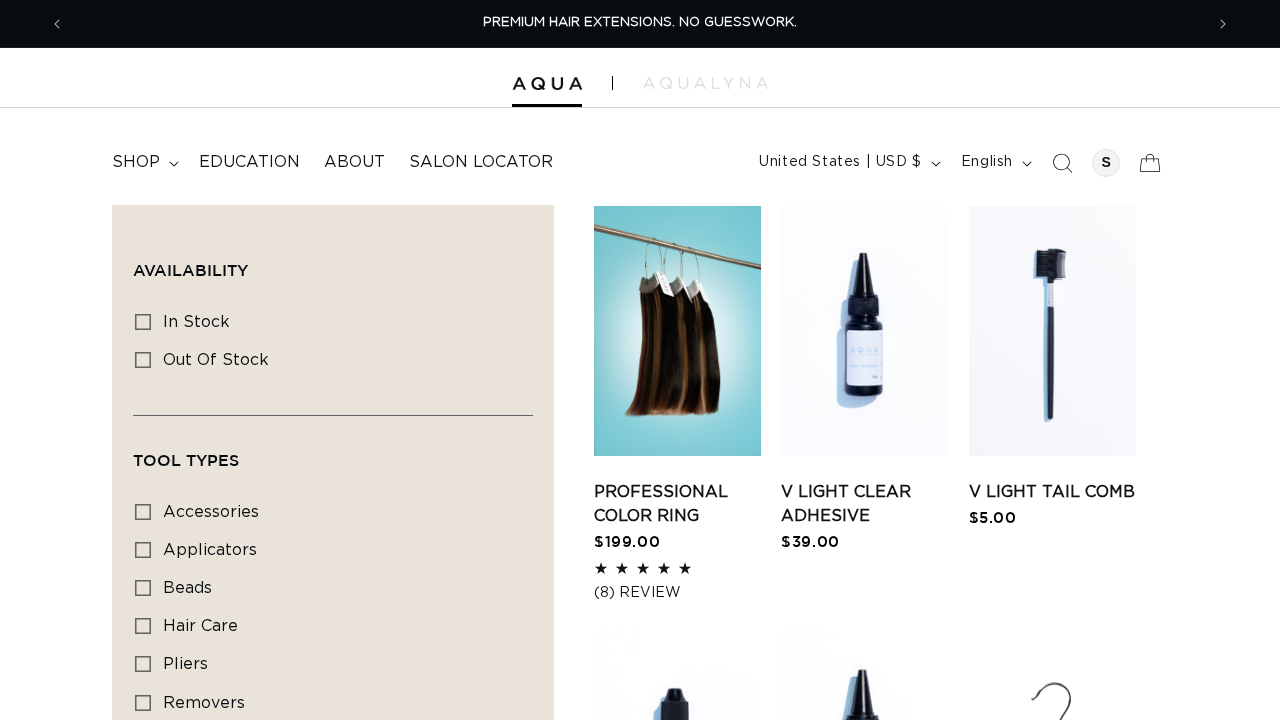 scroll, scrollTop: 0, scrollLeft: 0, axis: both 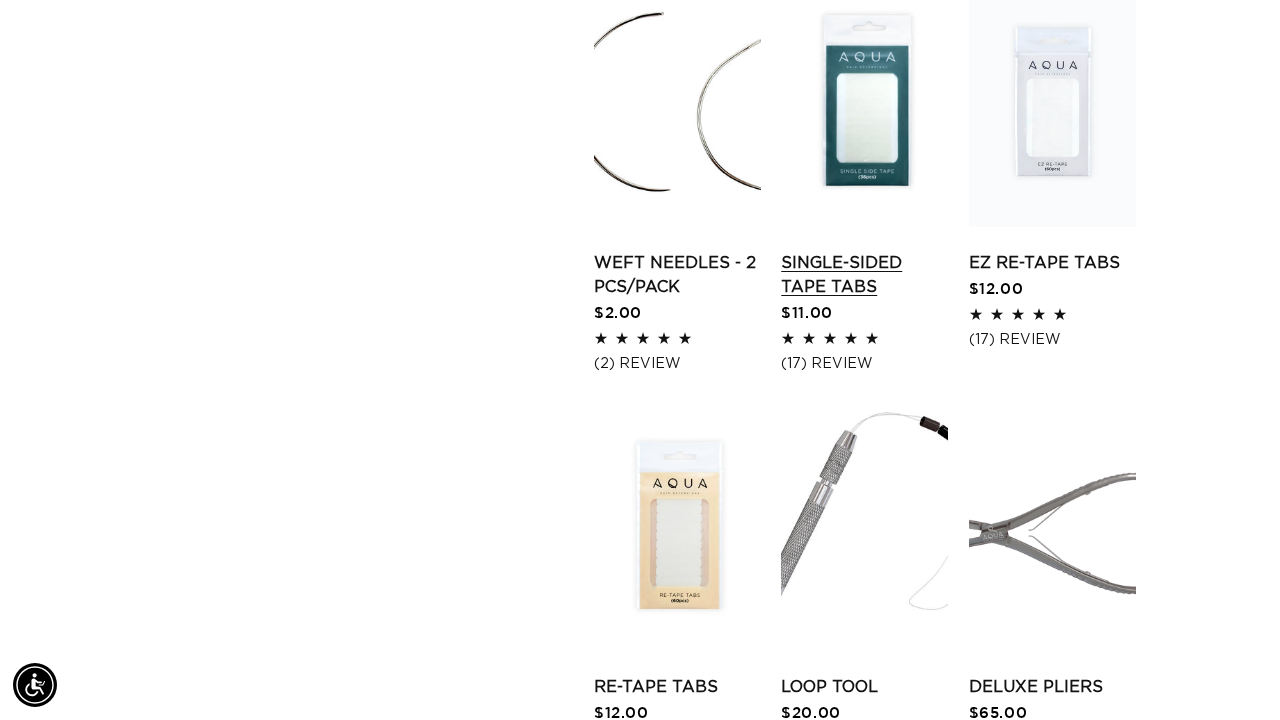 click on "Single-Sided Tape Tabs" at bounding box center [864, 275] 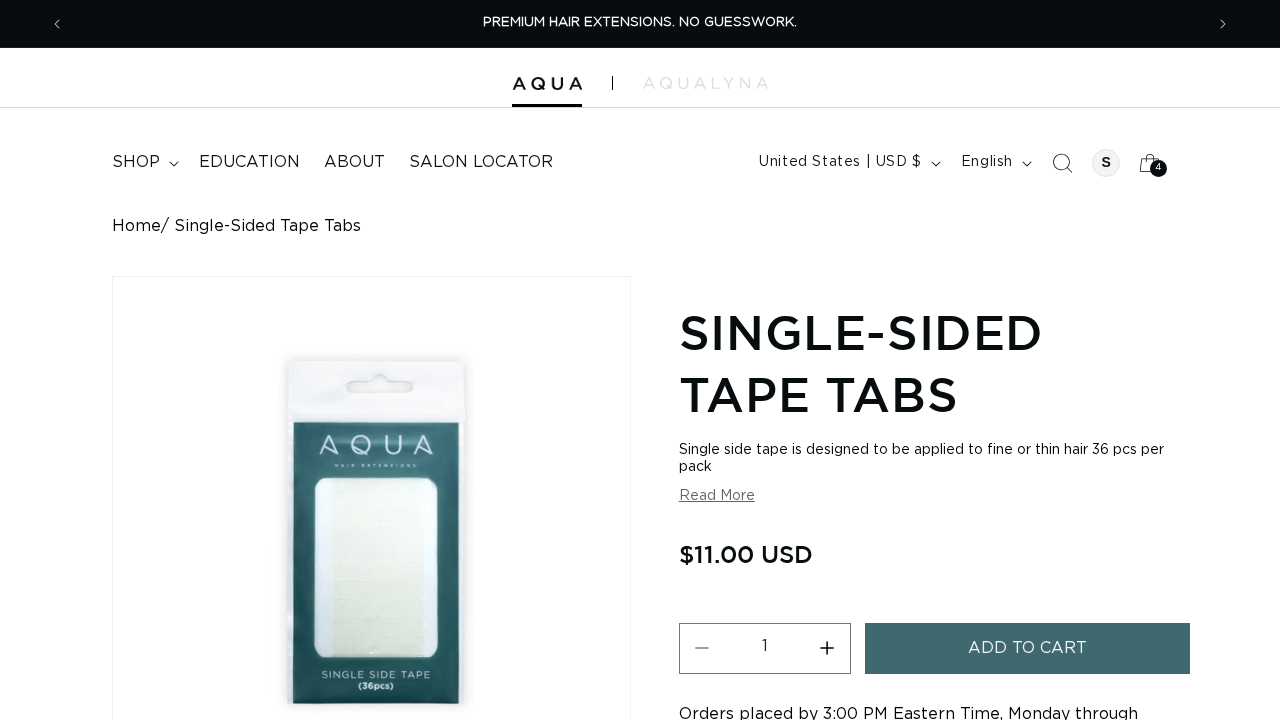 scroll, scrollTop: 0, scrollLeft: 0, axis: both 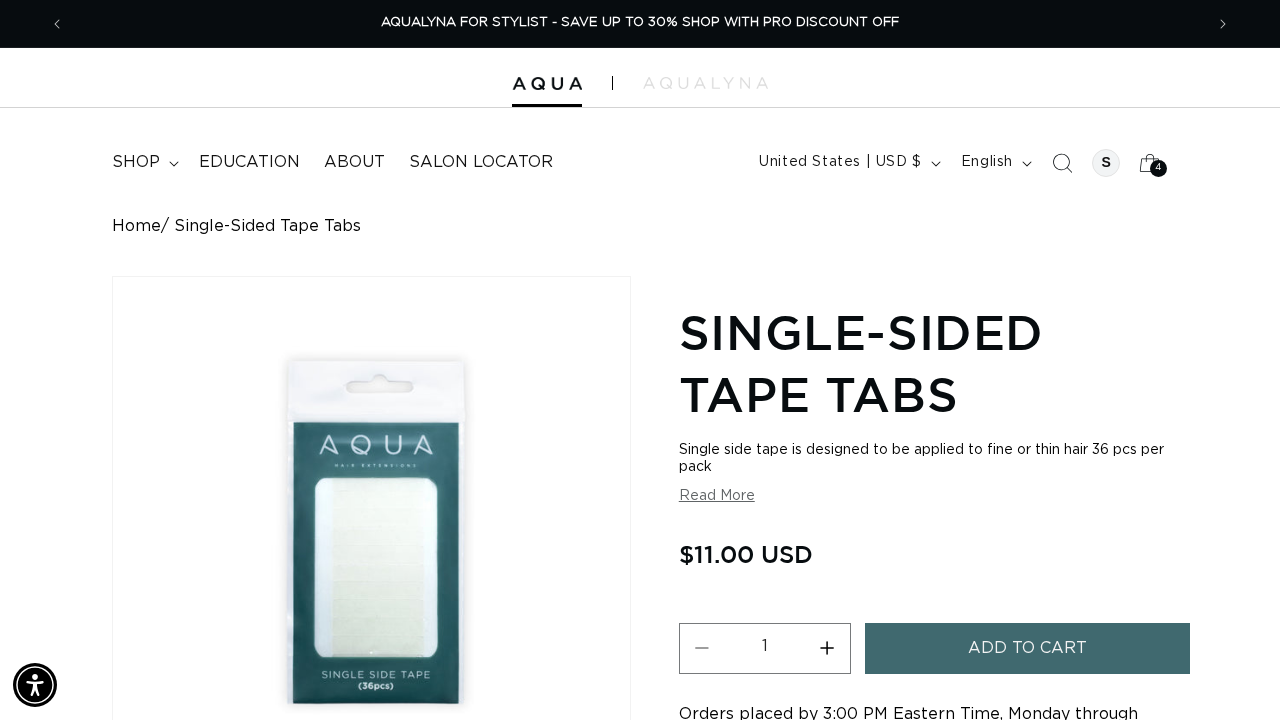 click on "Add to cart" at bounding box center [1027, 648] 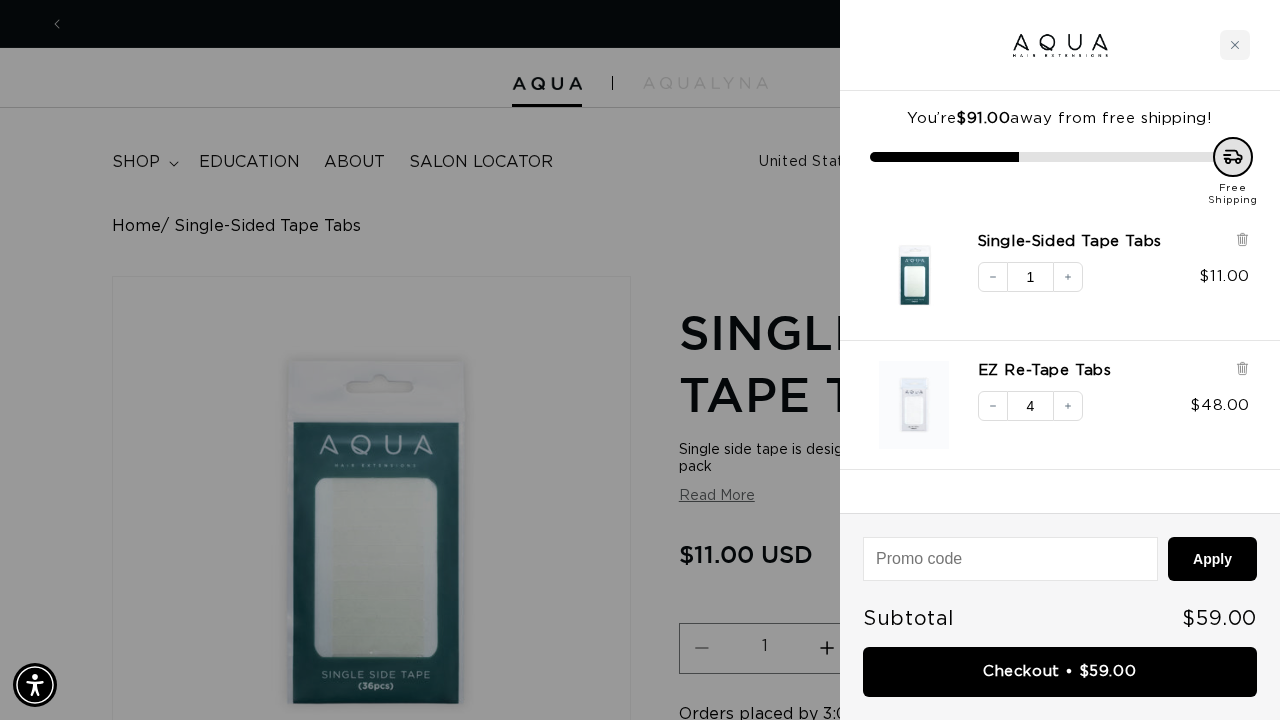 scroll, scrollTop: 0, scrollLeft: 1138, axis: horizontal 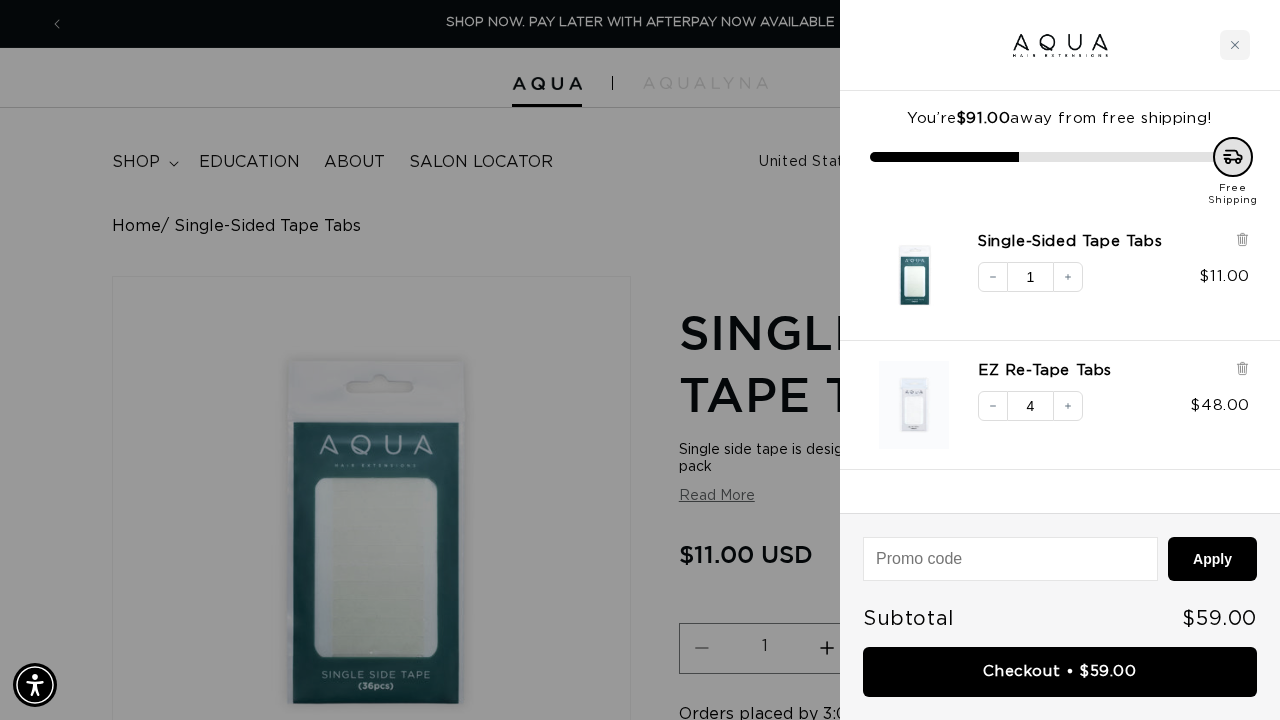 click at bounding box center (640, 360) 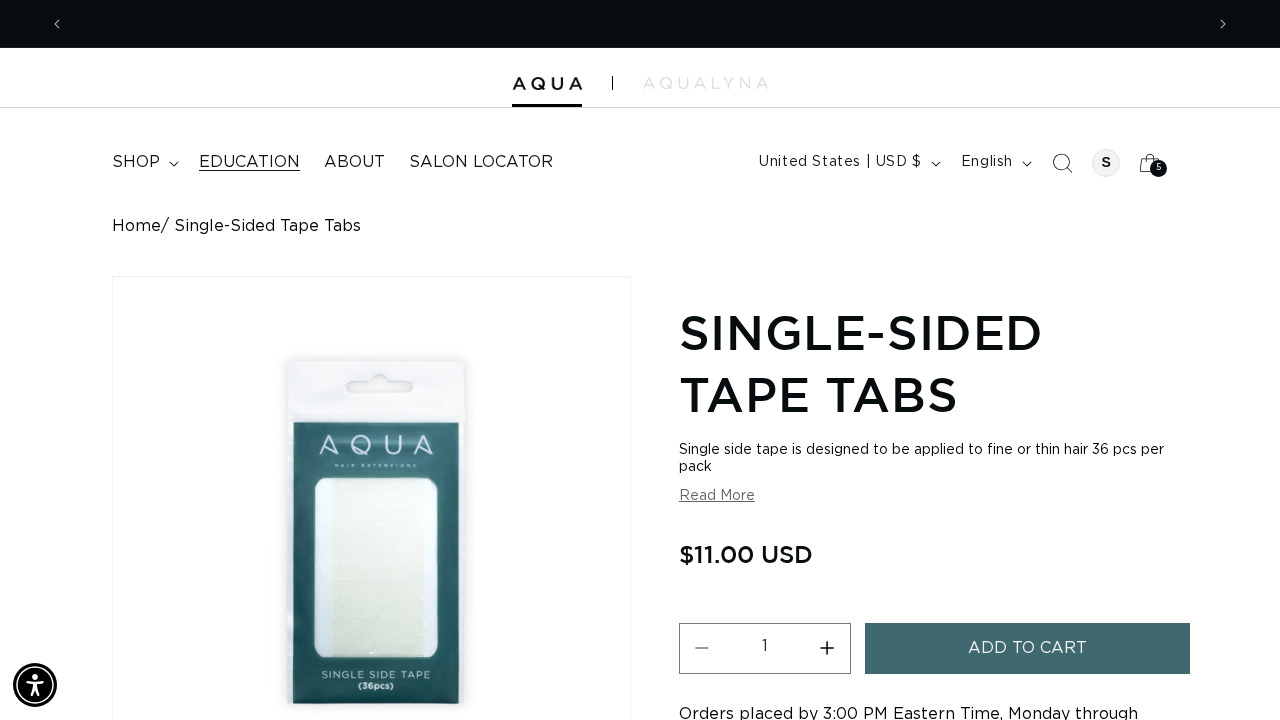 scroll, scrollTop: 0, scrollLeft: 1138, axis: horizontal 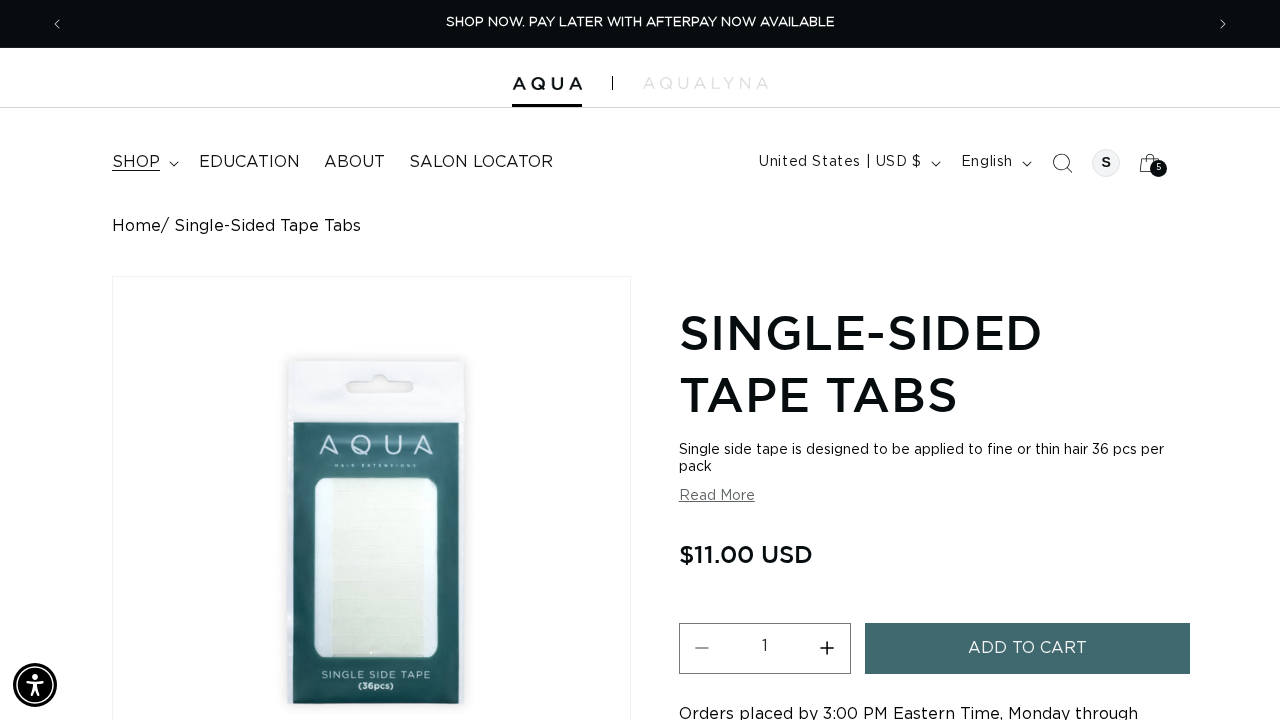 click on "shop" at bounding box center (136, 162) 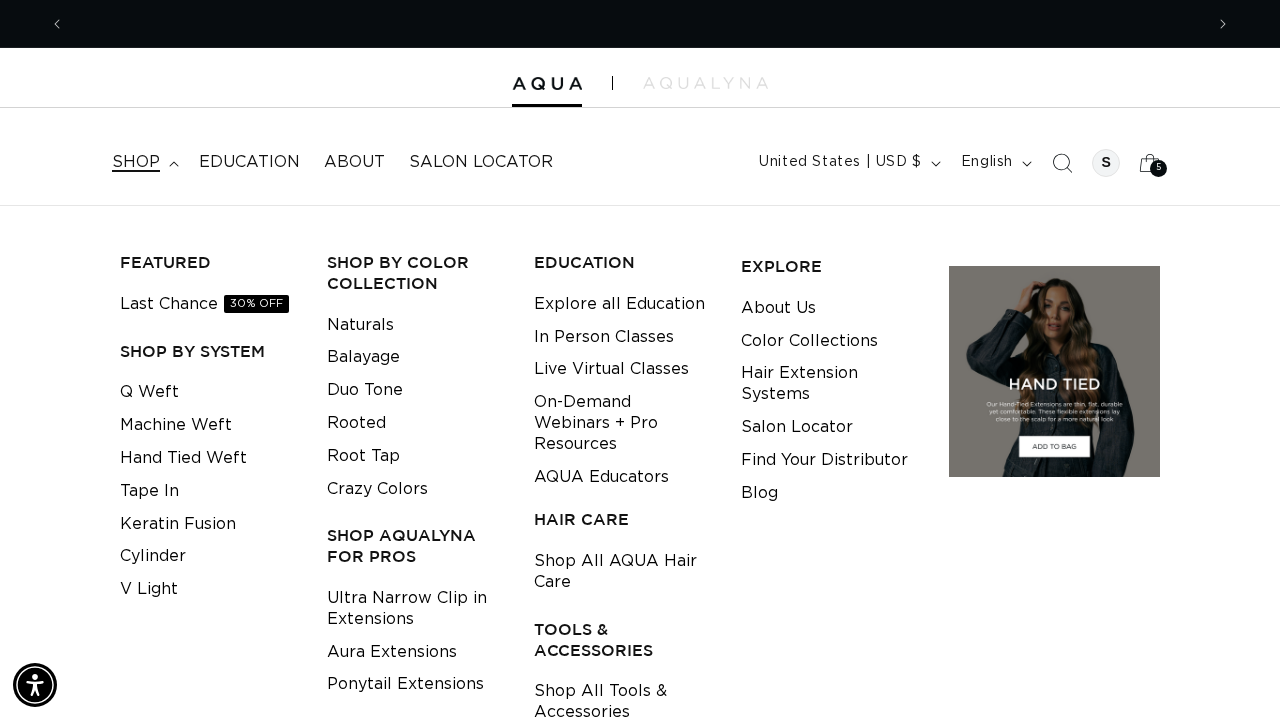 scroll, scrollTop: 0, scrollLeft: 2276, axis: horizontal 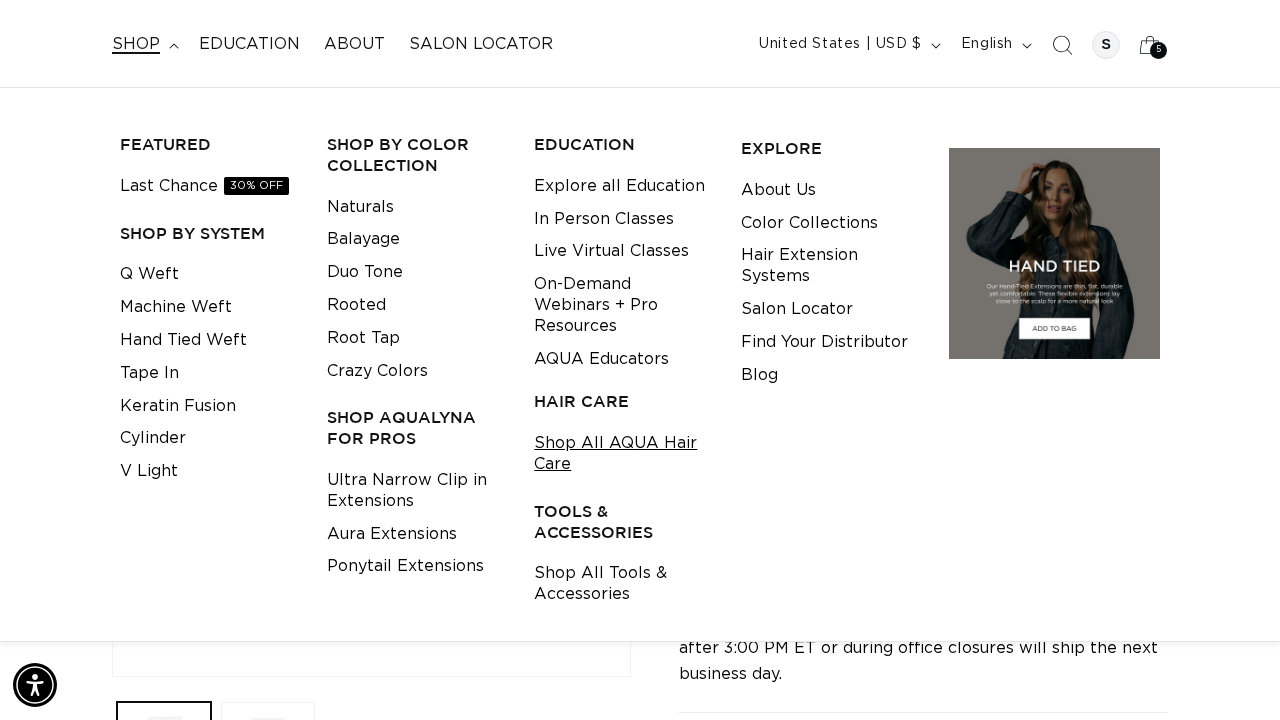 click on "Shop All AQUA Hair Care" at bounding box center (622, 454) 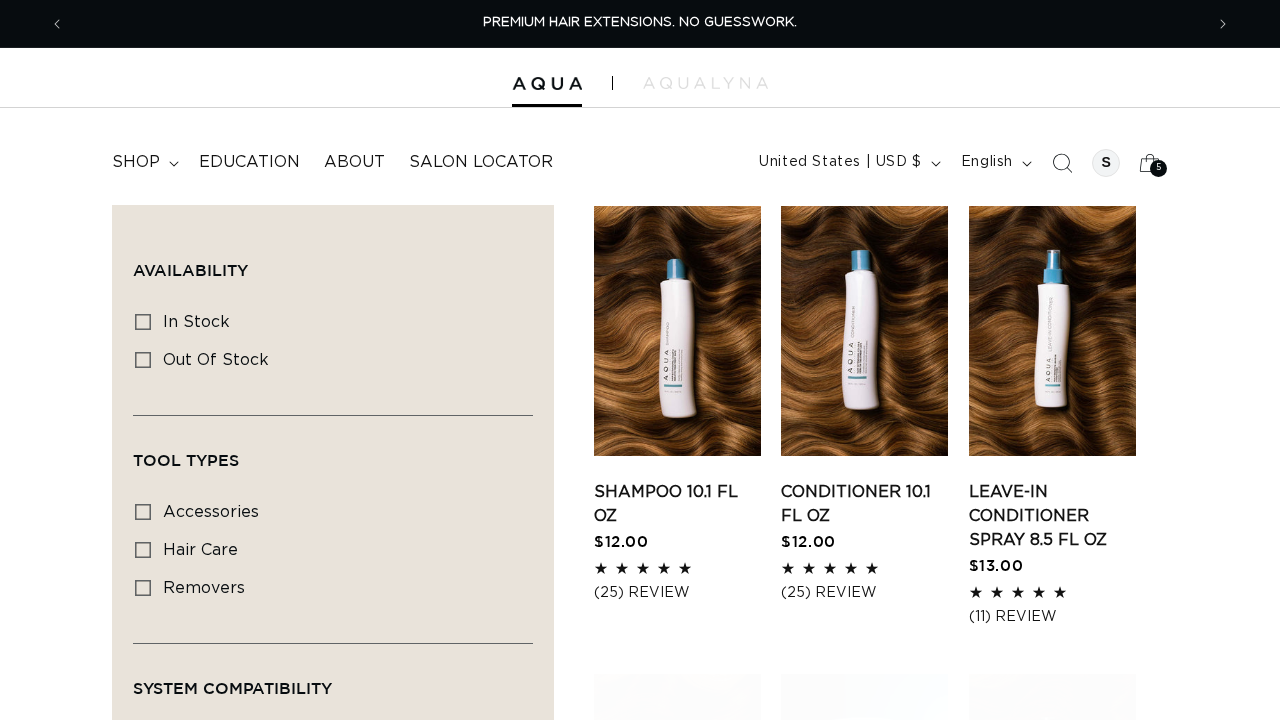 scroll, scrollTop: 0, scrollLeft: 0, axis: both 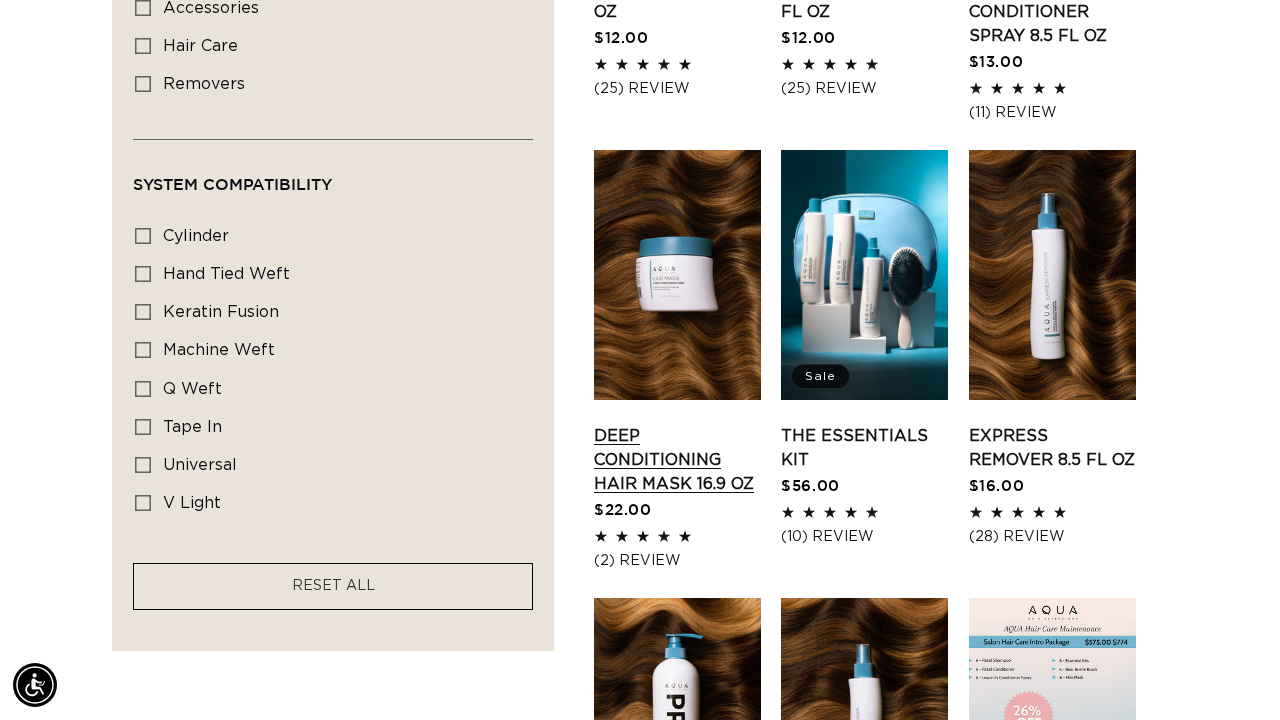 click on "Deep Conditioning Hair Mask 16.9 oz" at bounding box center [677, 460] 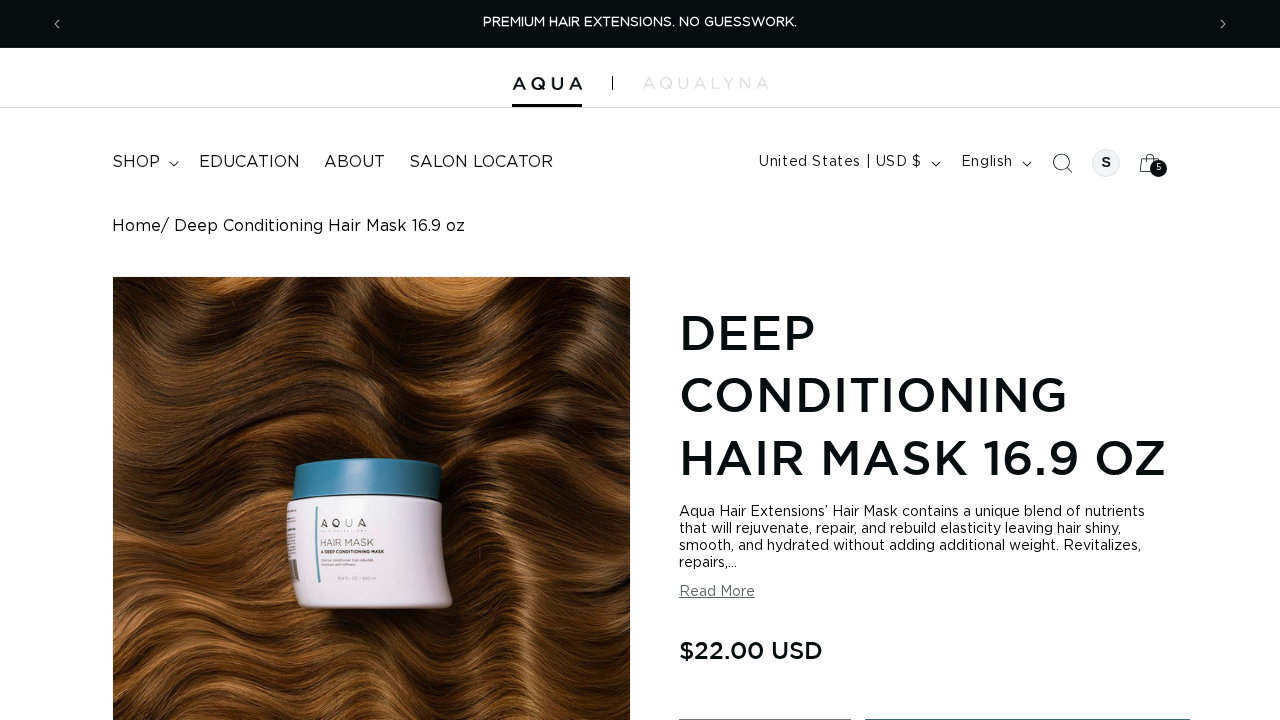 scroll, scrollTop: 0, scrollLeft: 0, axis: both 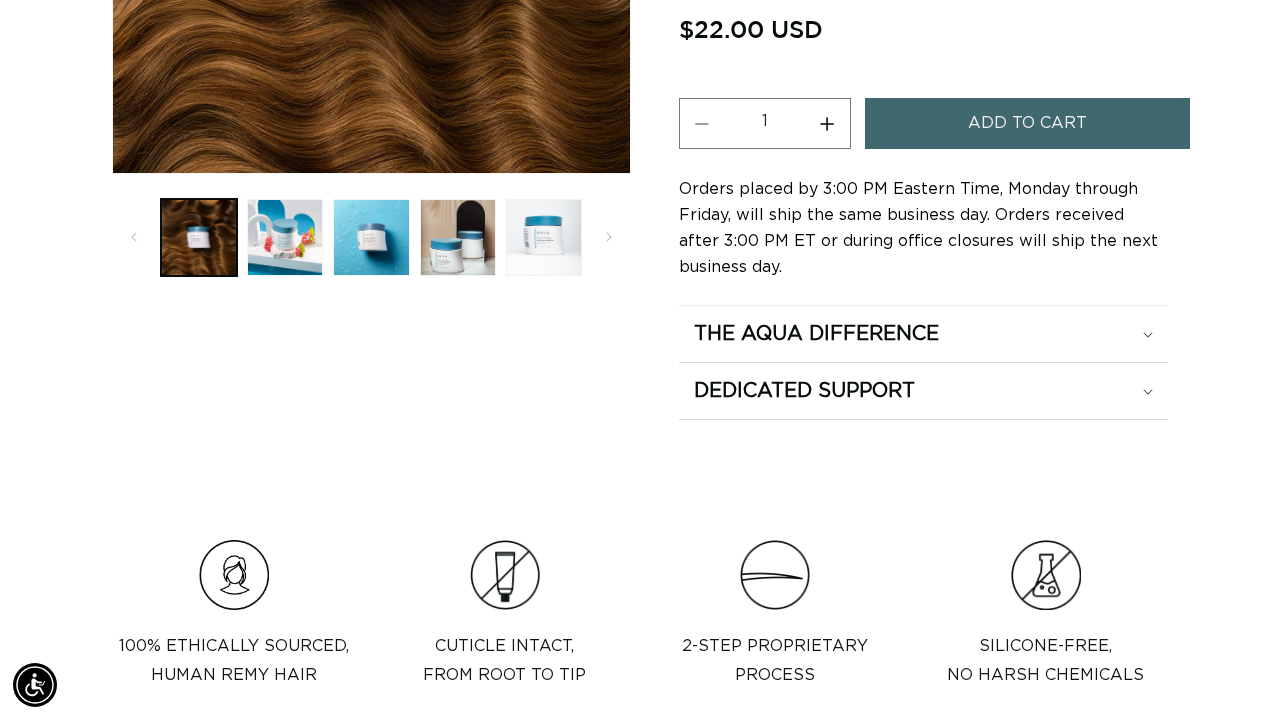 click on "Increase quantity for Deep Conditioning Hair Mask 16.9 oz" at bounding box center [827, 123] 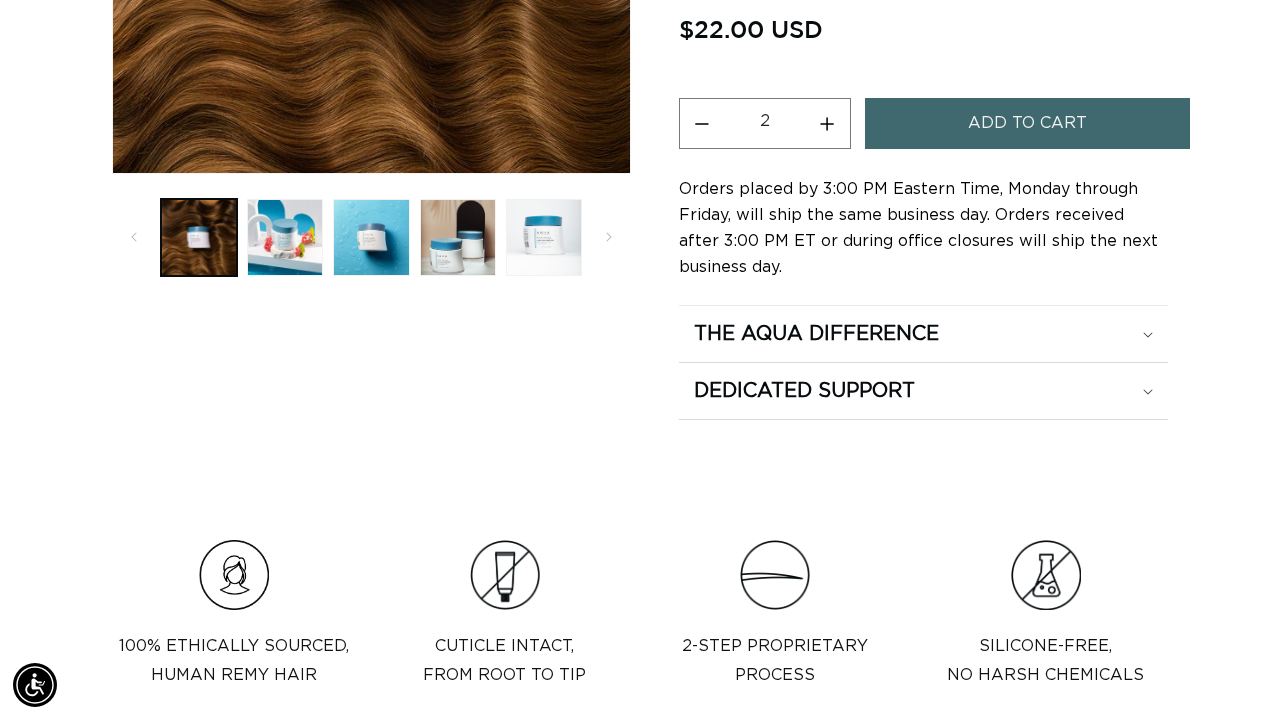 scroll, scrollTop: 0, scrollLeft: 1138, axis: horizontal 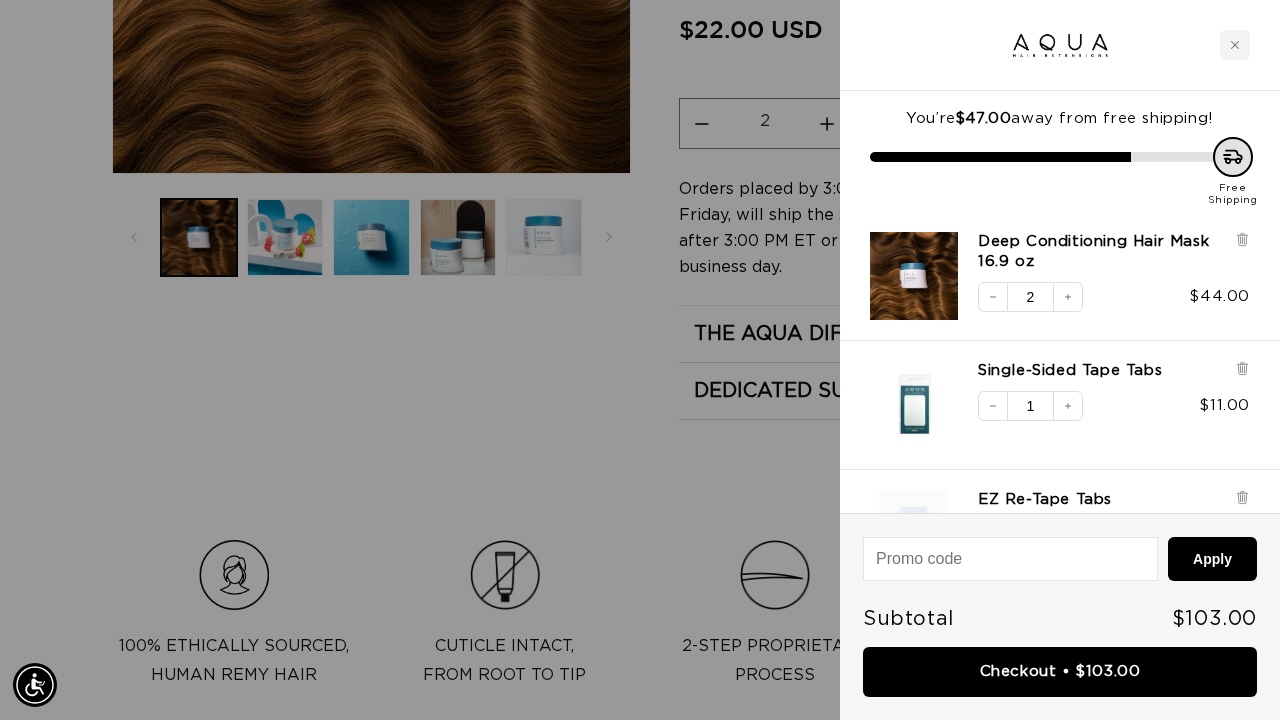 click at bounding box center [640, 360] 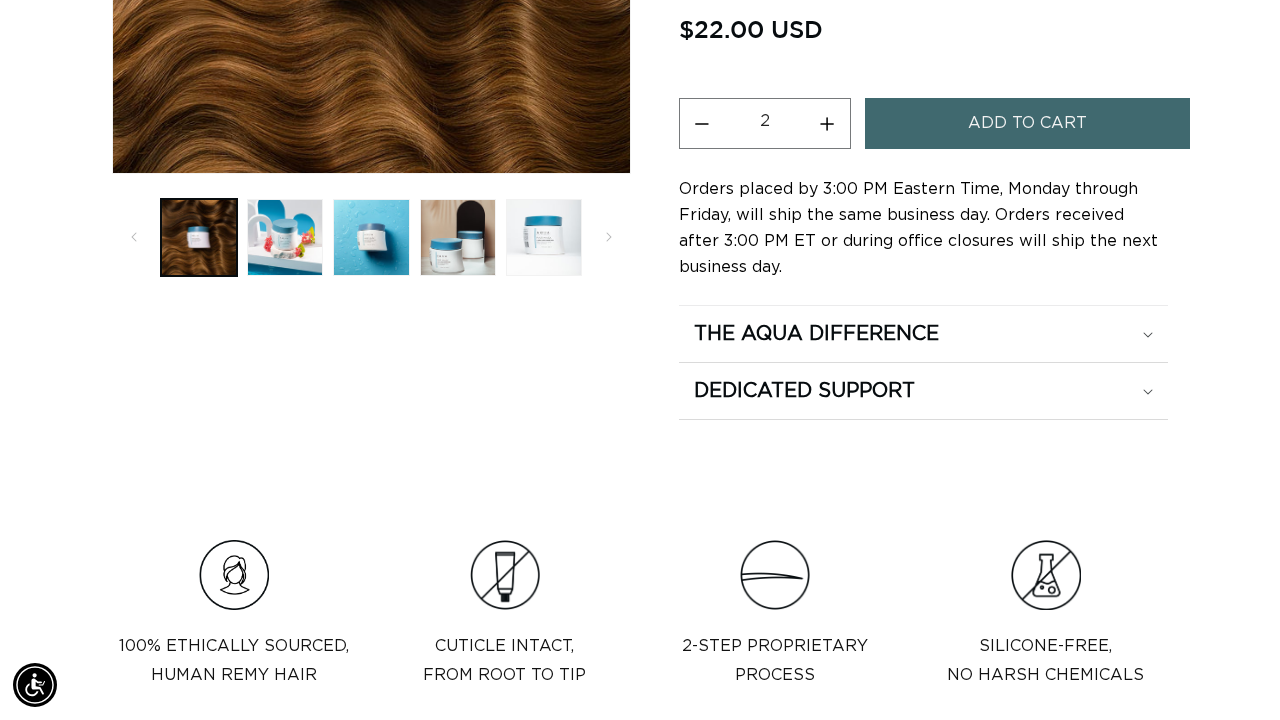 scroll, scrollTop: 0, scrollLeft: 0, axis: both 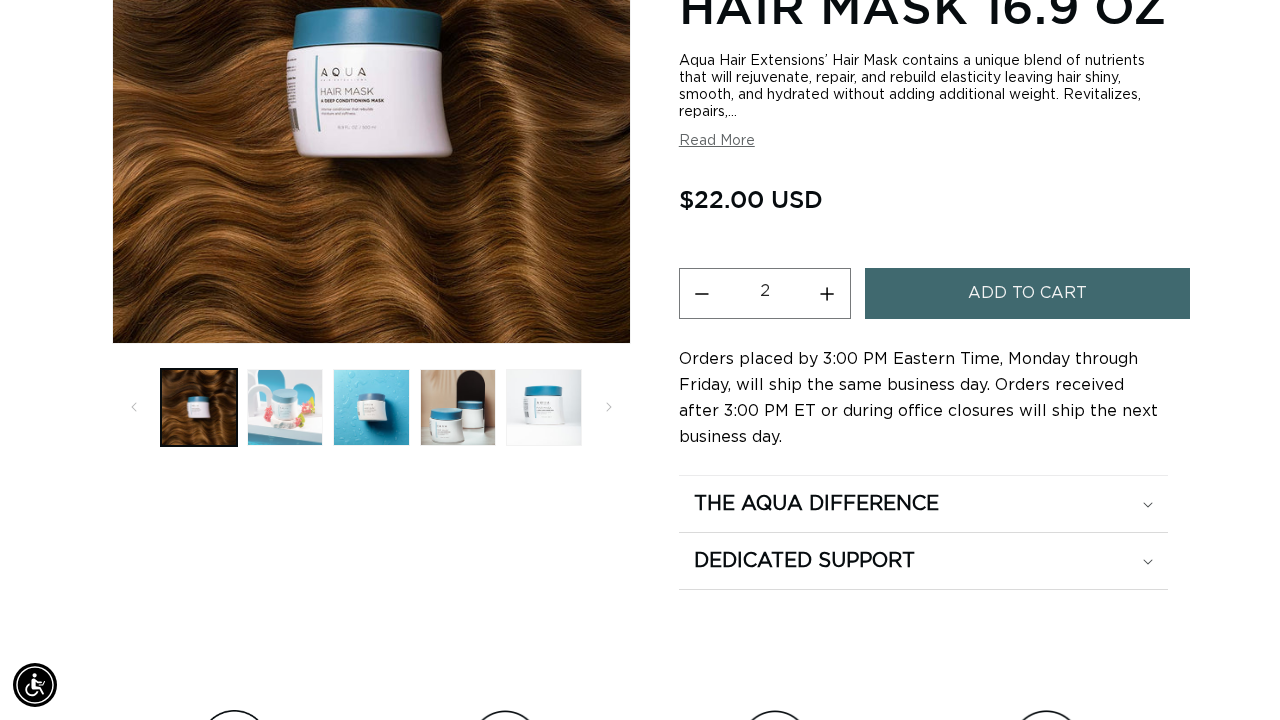 click at bounding box center (285, 407) 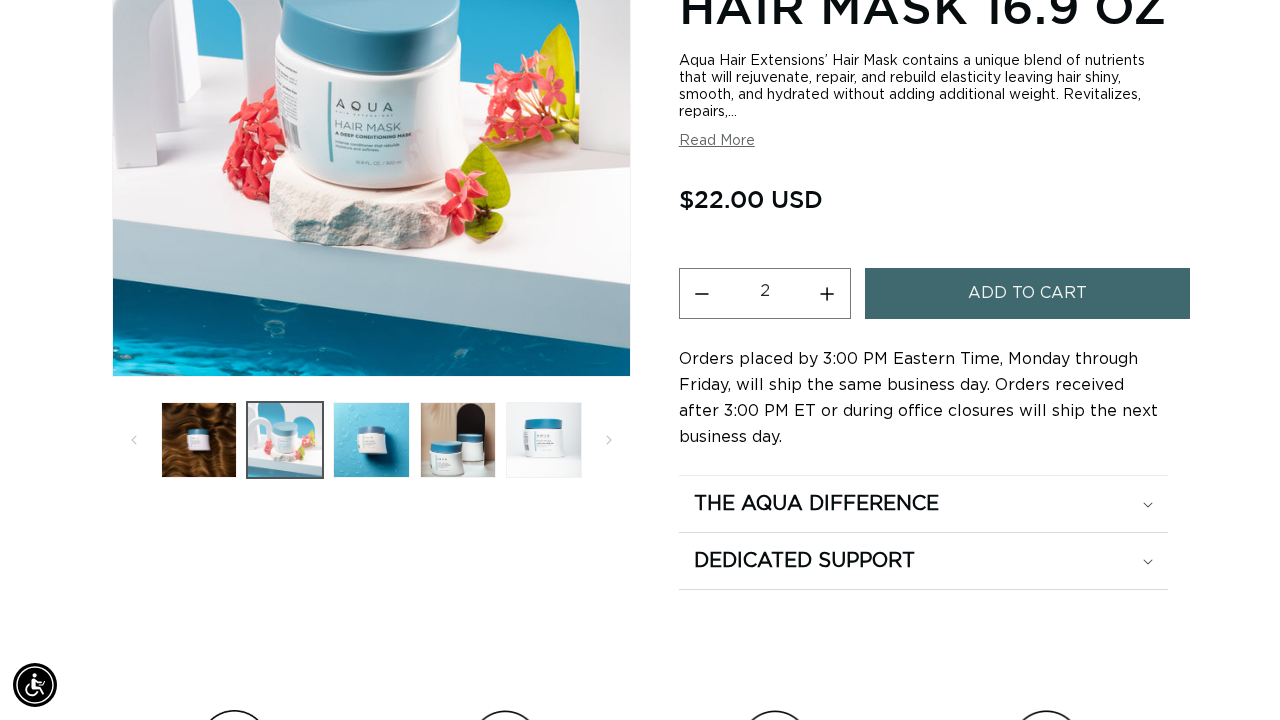 scroll, scrollTop: 274, scrollLeft: 0, axis: vertical 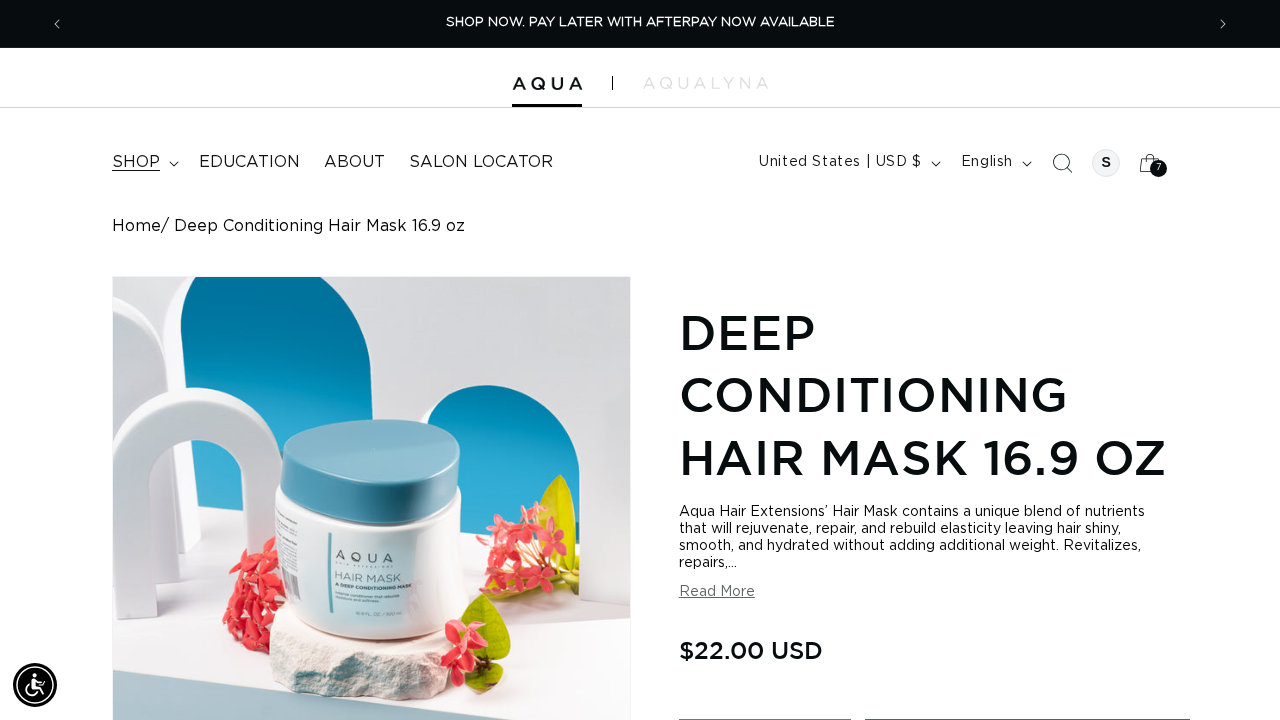 click on "shop" at bounding box center [136, 162] 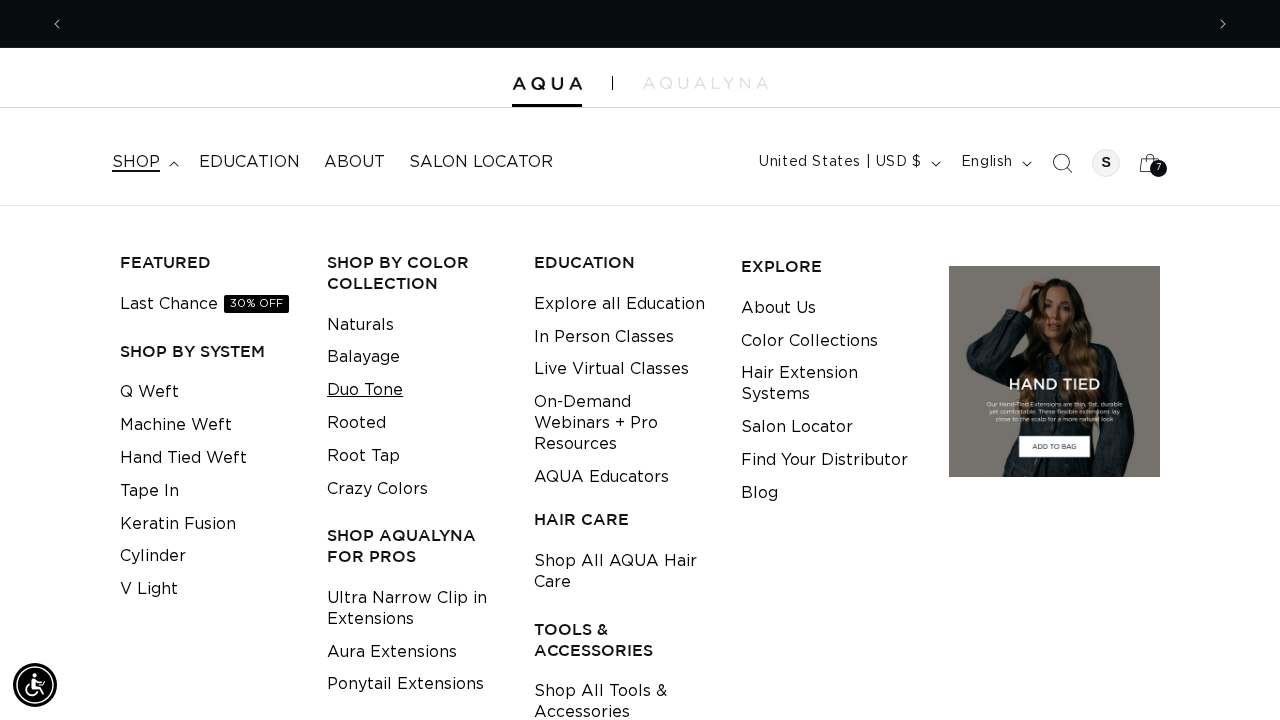 scroll, scrollTop: 0, scrollLeft: 1138, axis: horizontal 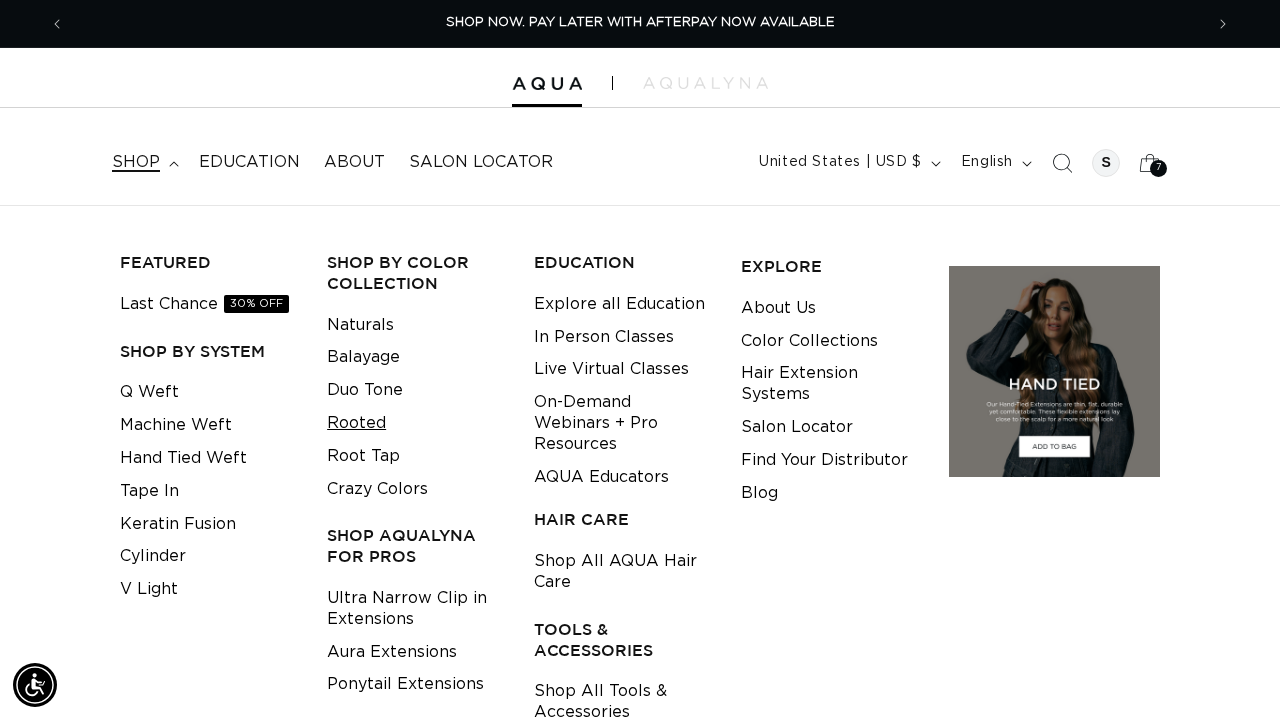 click on "Rooted" at bounding box center [356, 423] 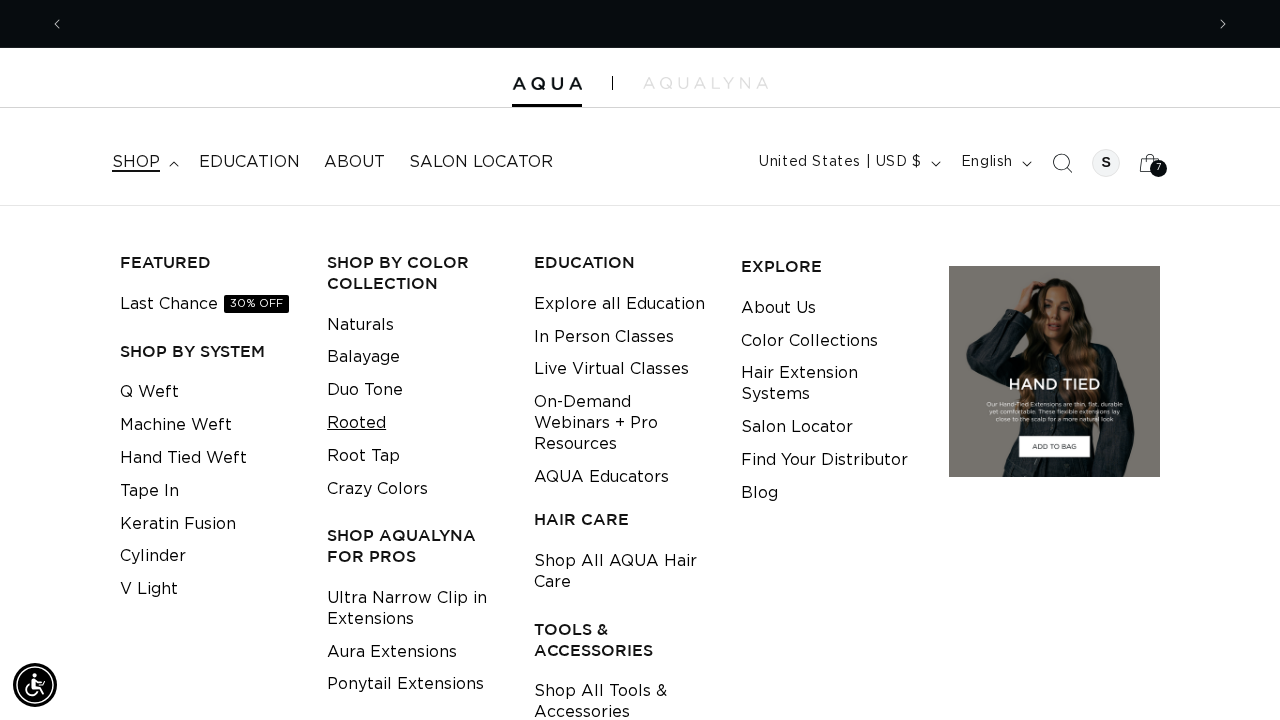 scroll, scrollTop: 26, scrollLeft: 0, axis: vertical 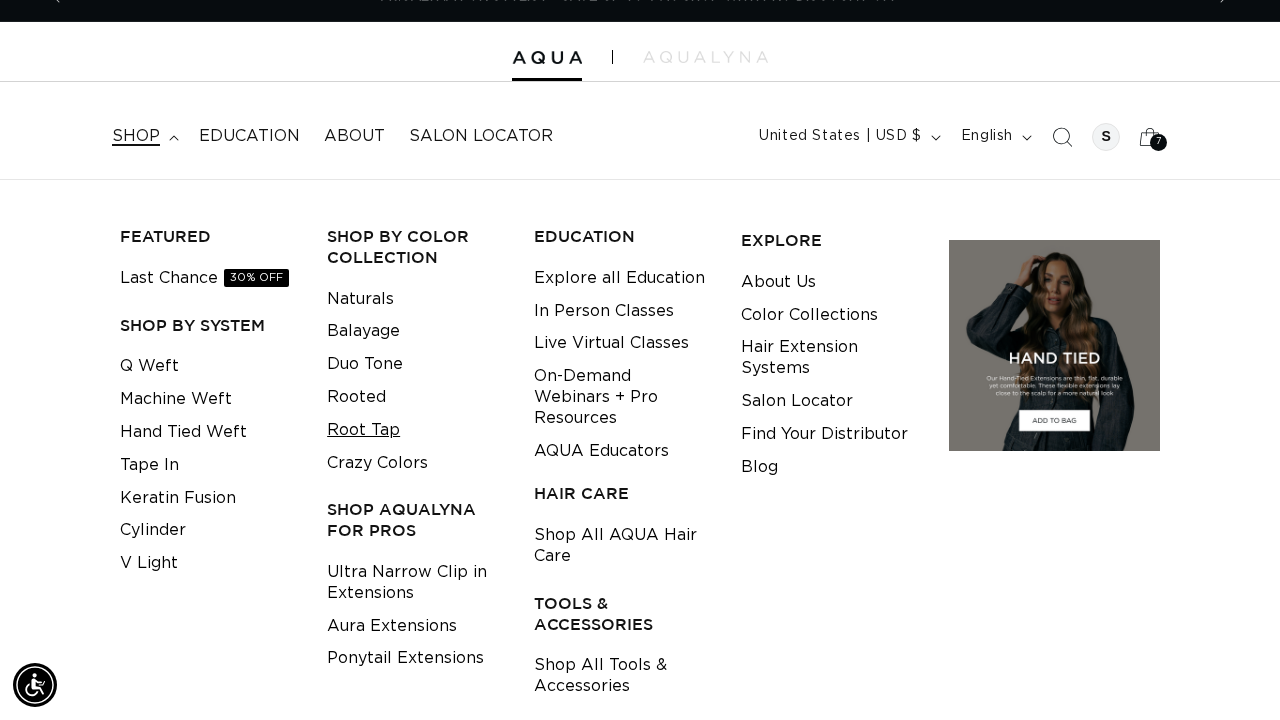 click on "Root Tap" at bounding box center (363, 430) 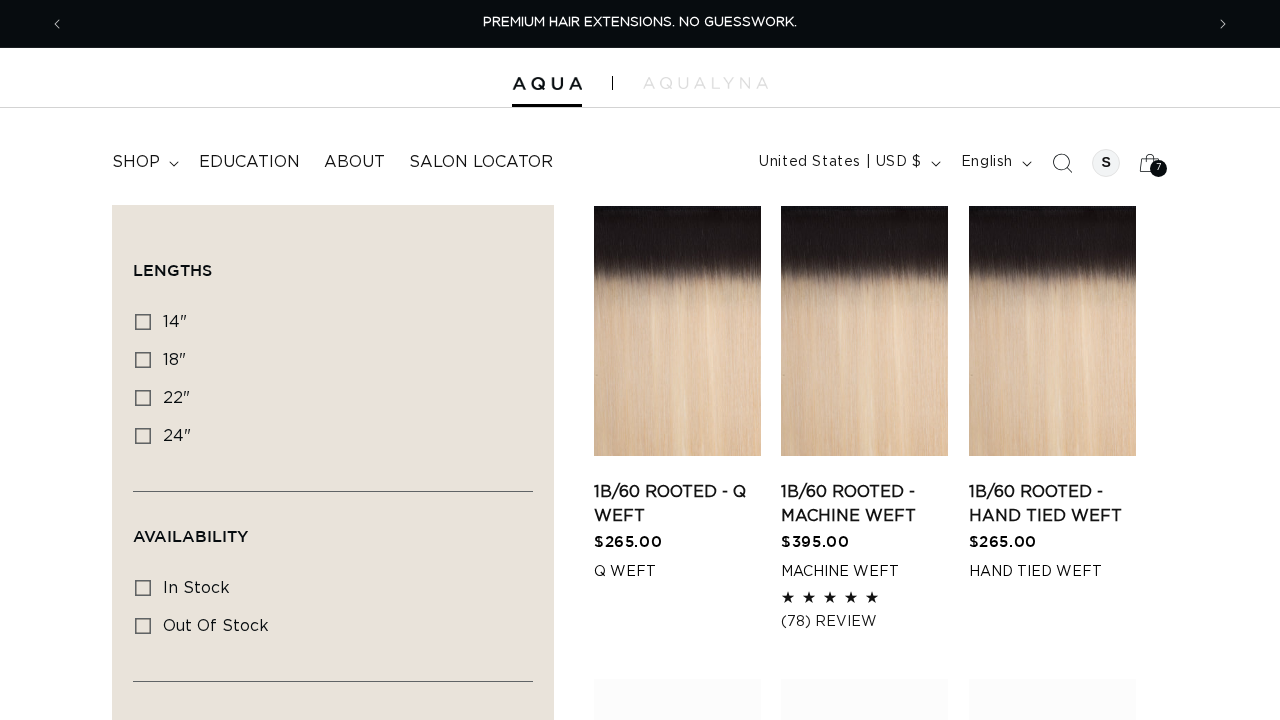scroll, scrollTop: 0, scrollLeft: 0, axis: both 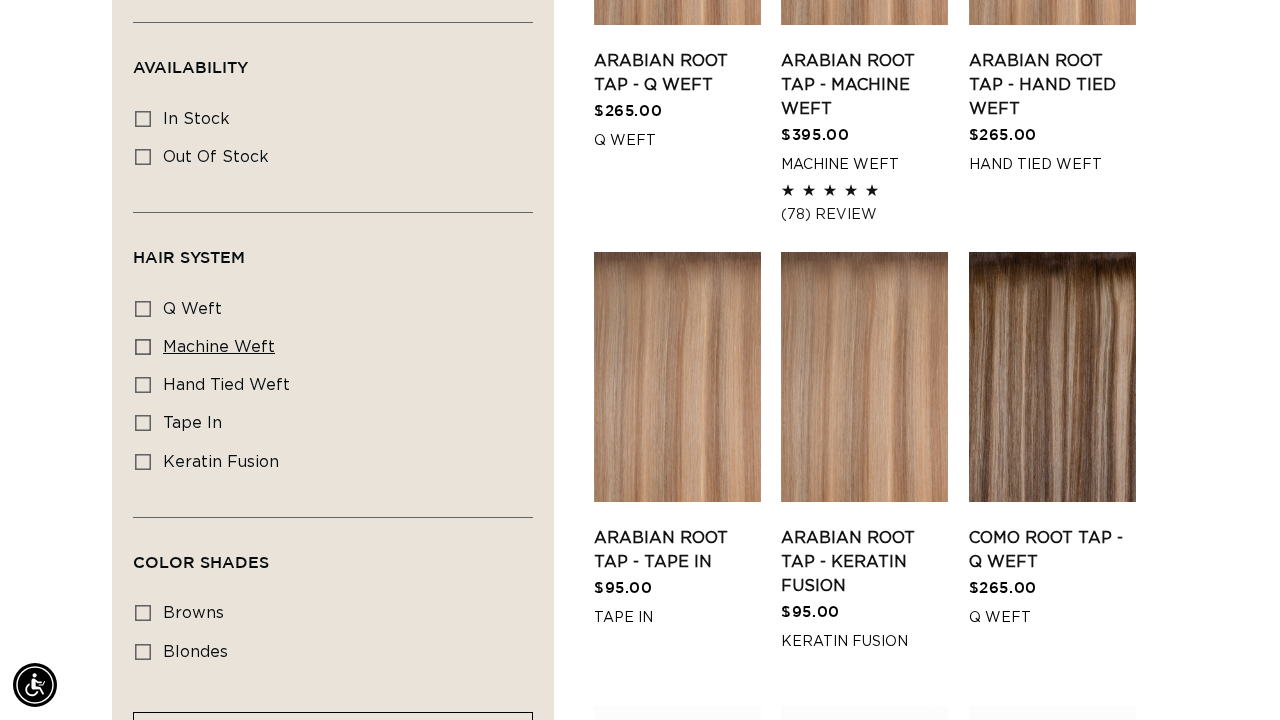 click 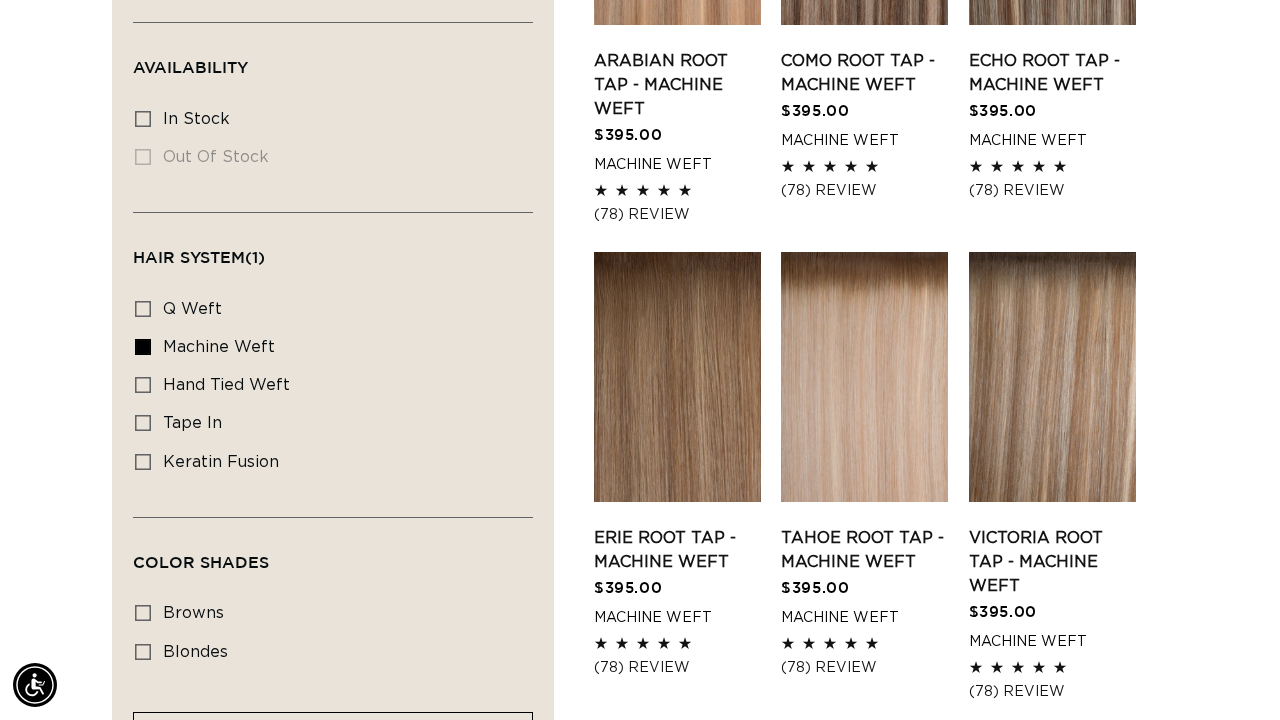 scroll, scrollTop: 0, scrollLeft: 2276, axis: horizontal 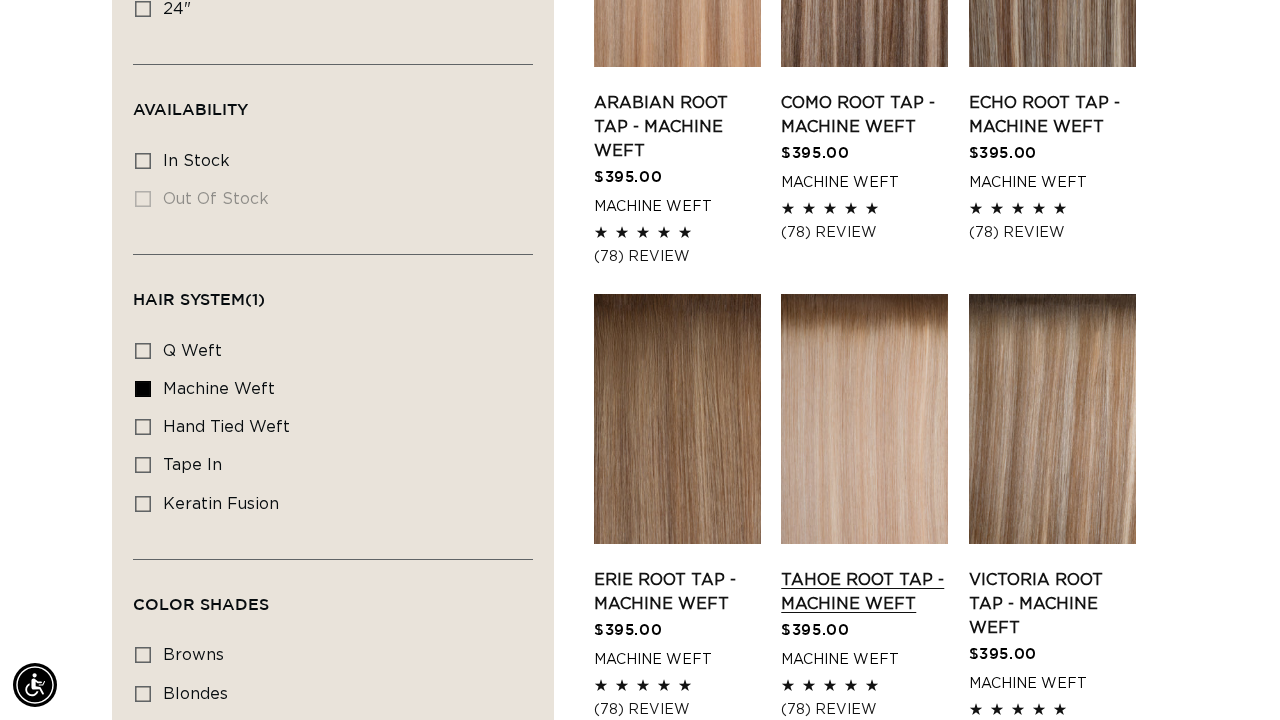 click on "Tahoe Root Tap - Machine Weft" at bounding box center (864, 592) 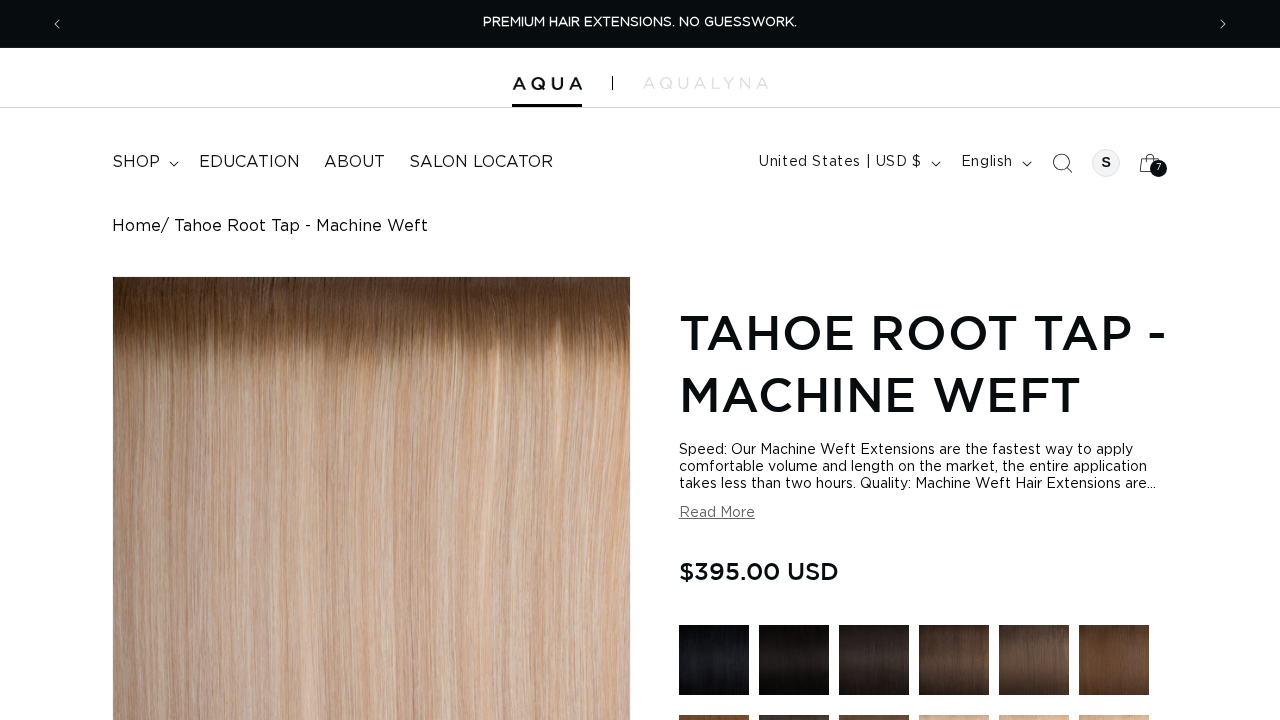 scroll, scrollTop: 0, scrollLeft: 0, axis: both 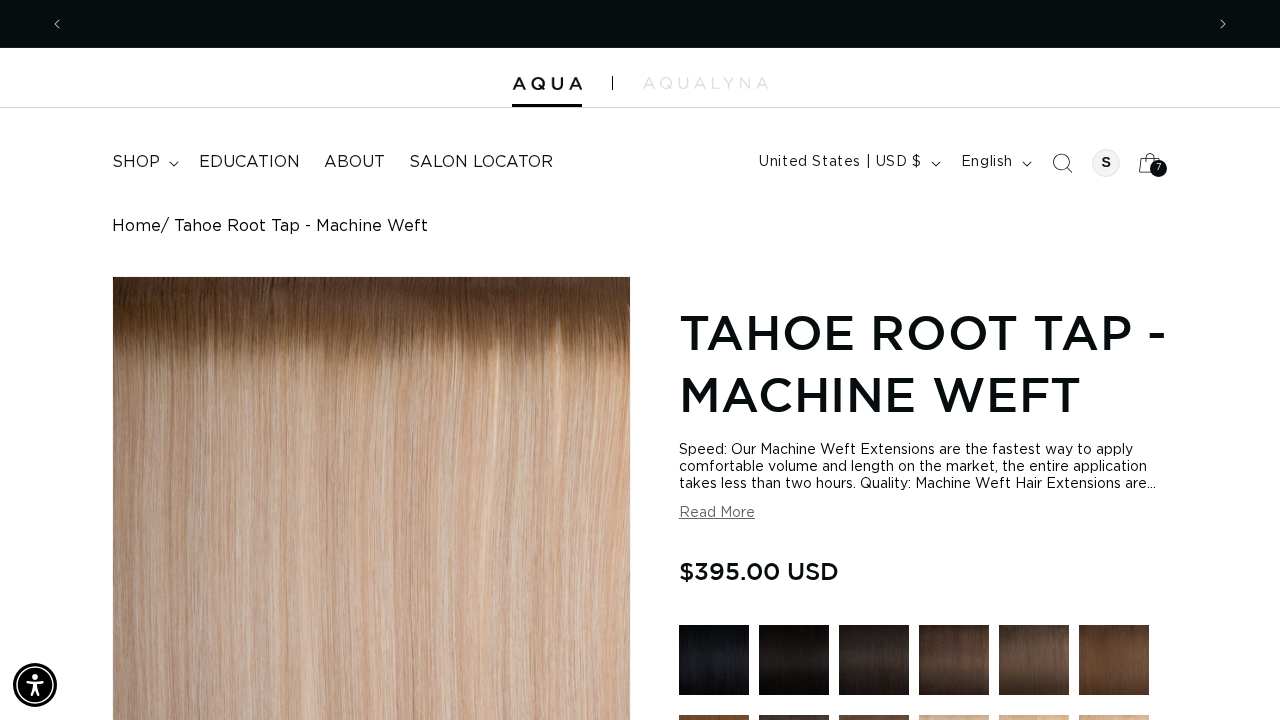 click 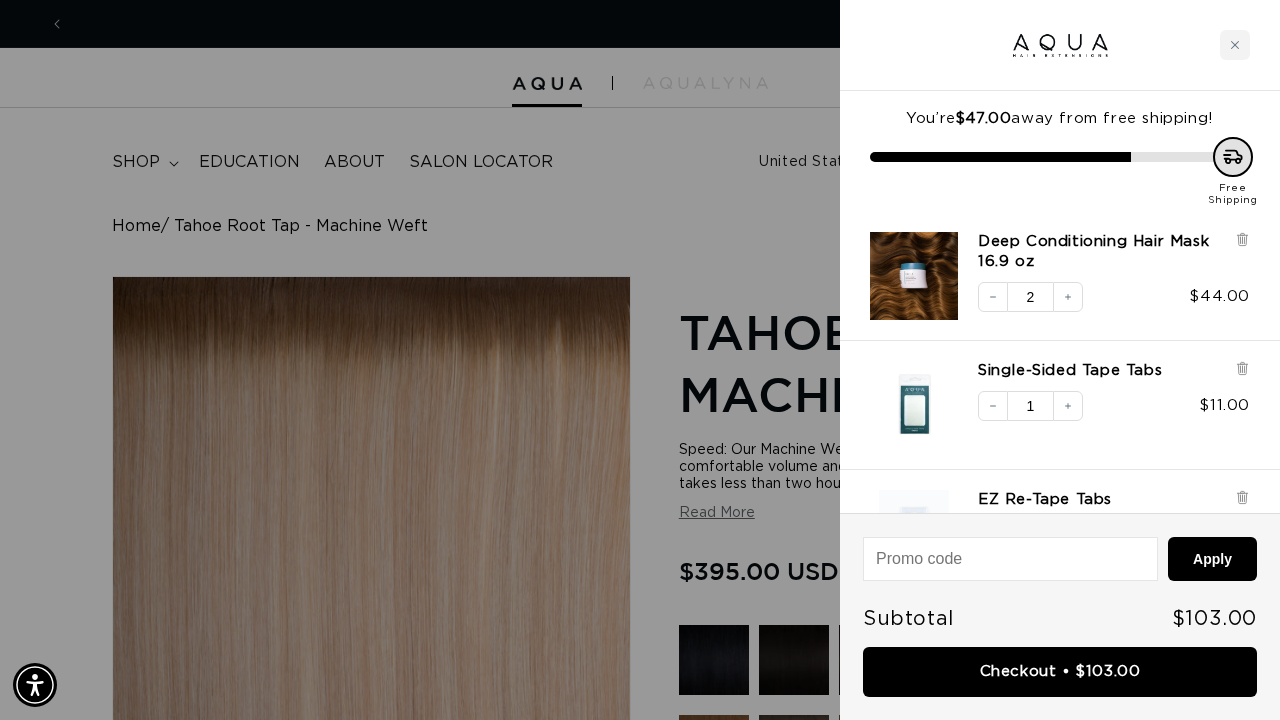 scroll, scrollTop: 0, scrollLeft: 1138, axis: horizontal 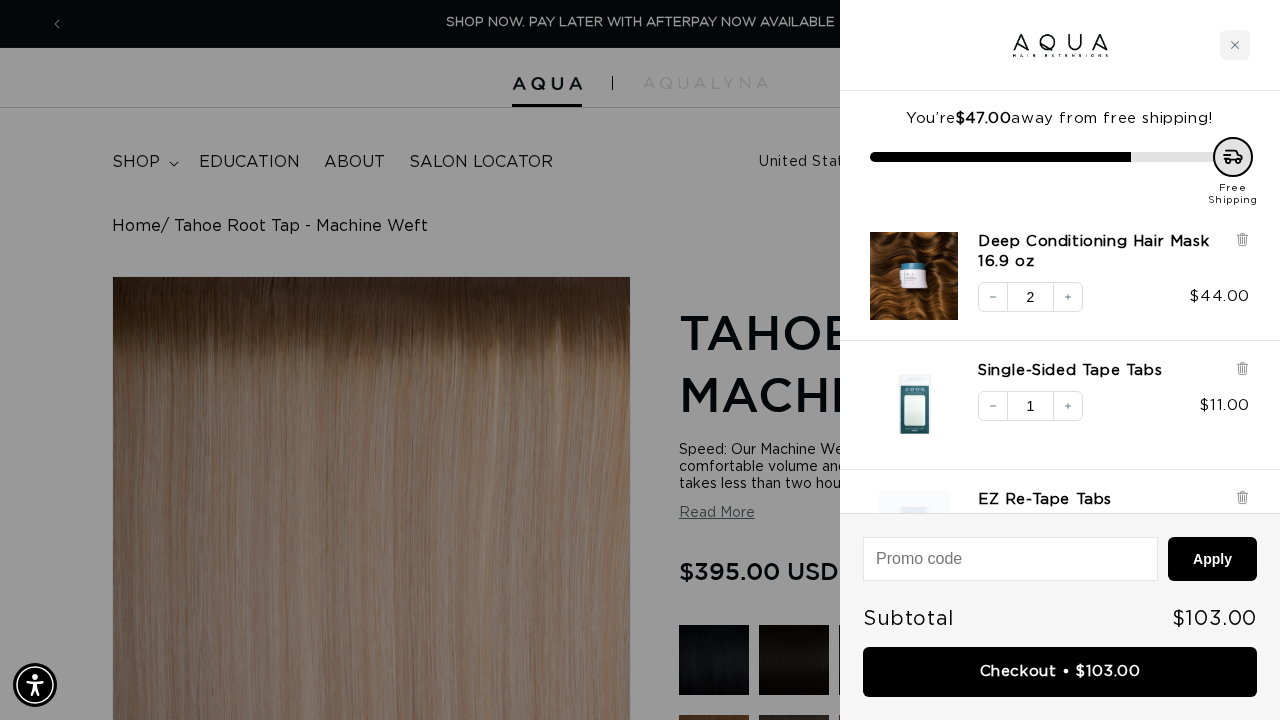 click at bounding box center [640, 360] 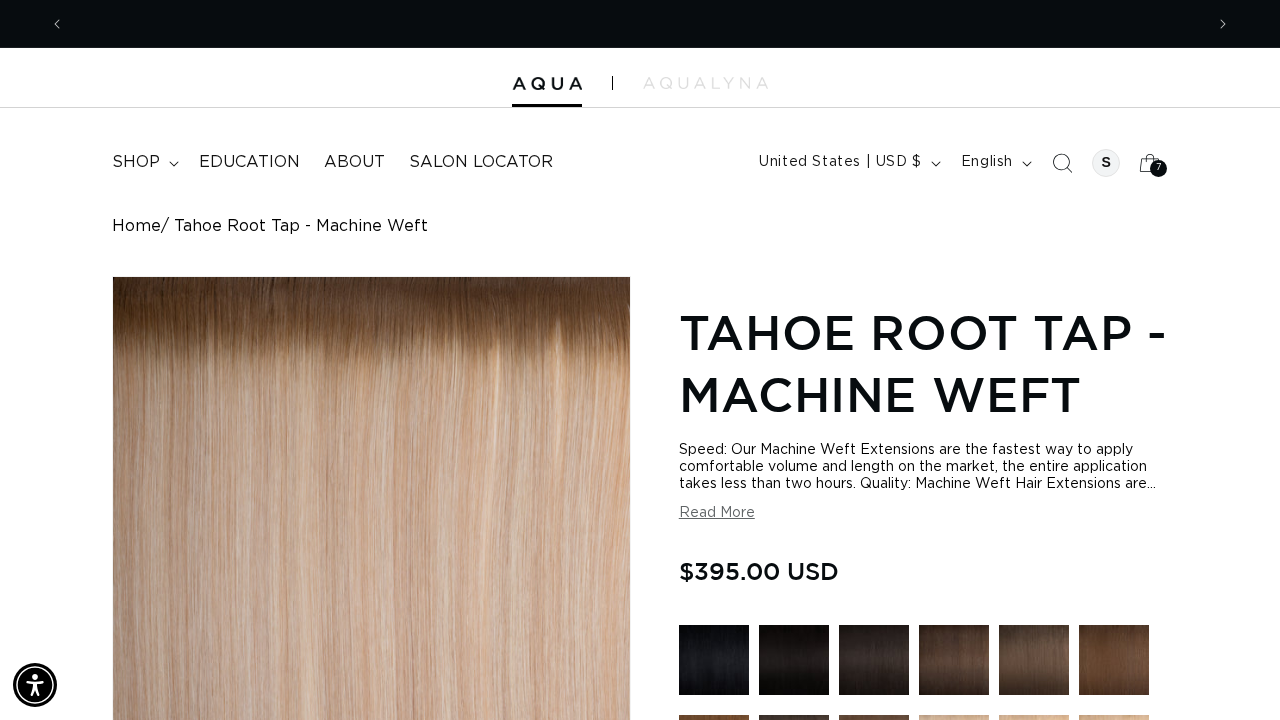 scroll, scrollTop: 0, scrollLeft: 2276, axis: horizontal 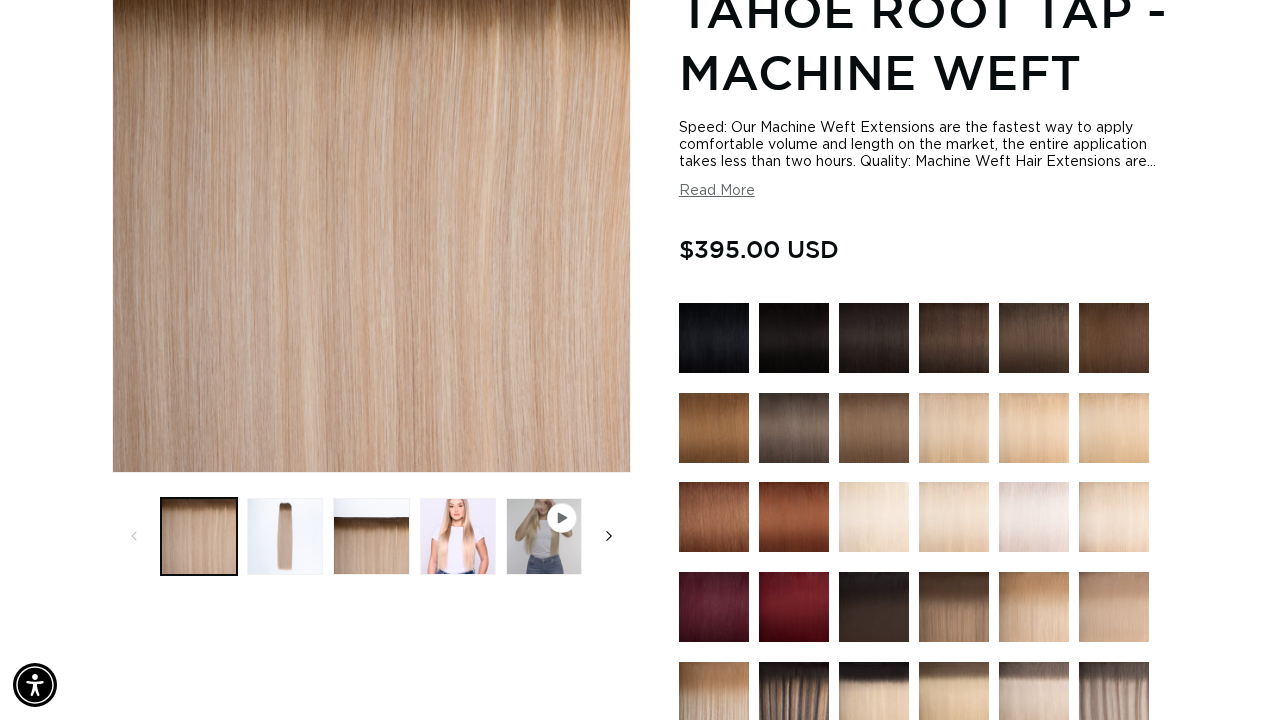 click 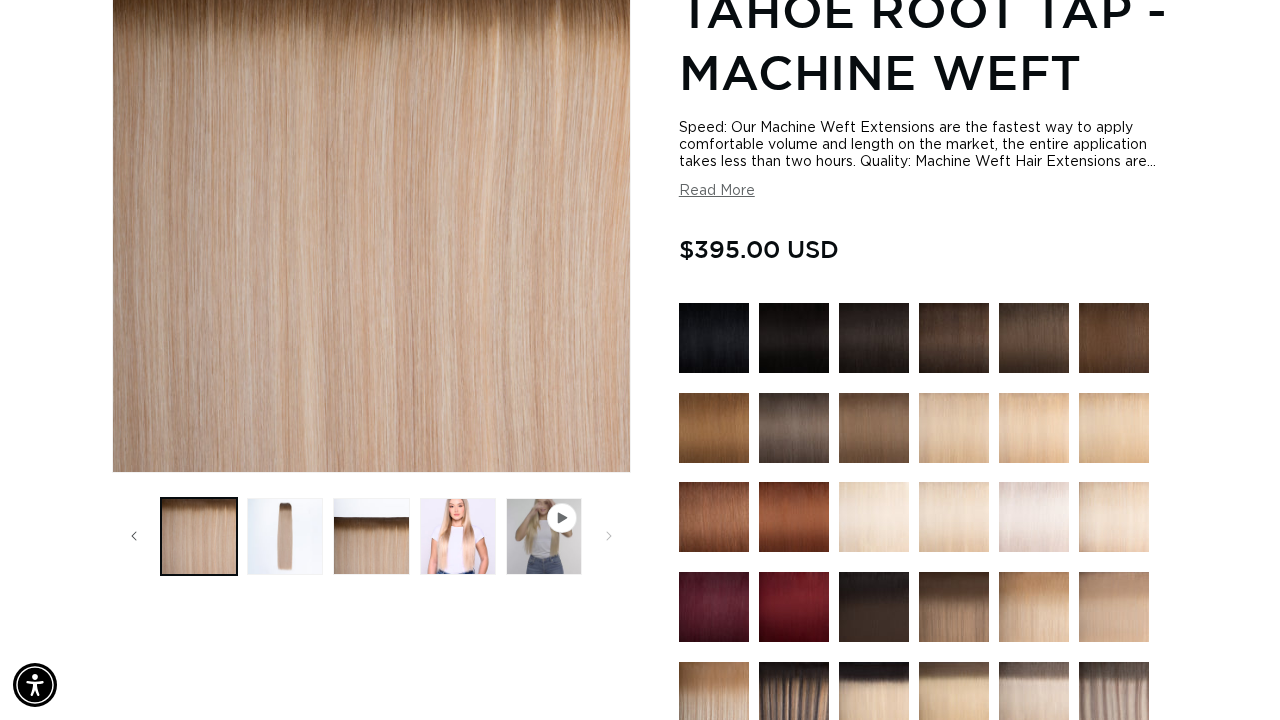 scroll, scrollTop: 0, scrollLeft: 86, axis: horizontal 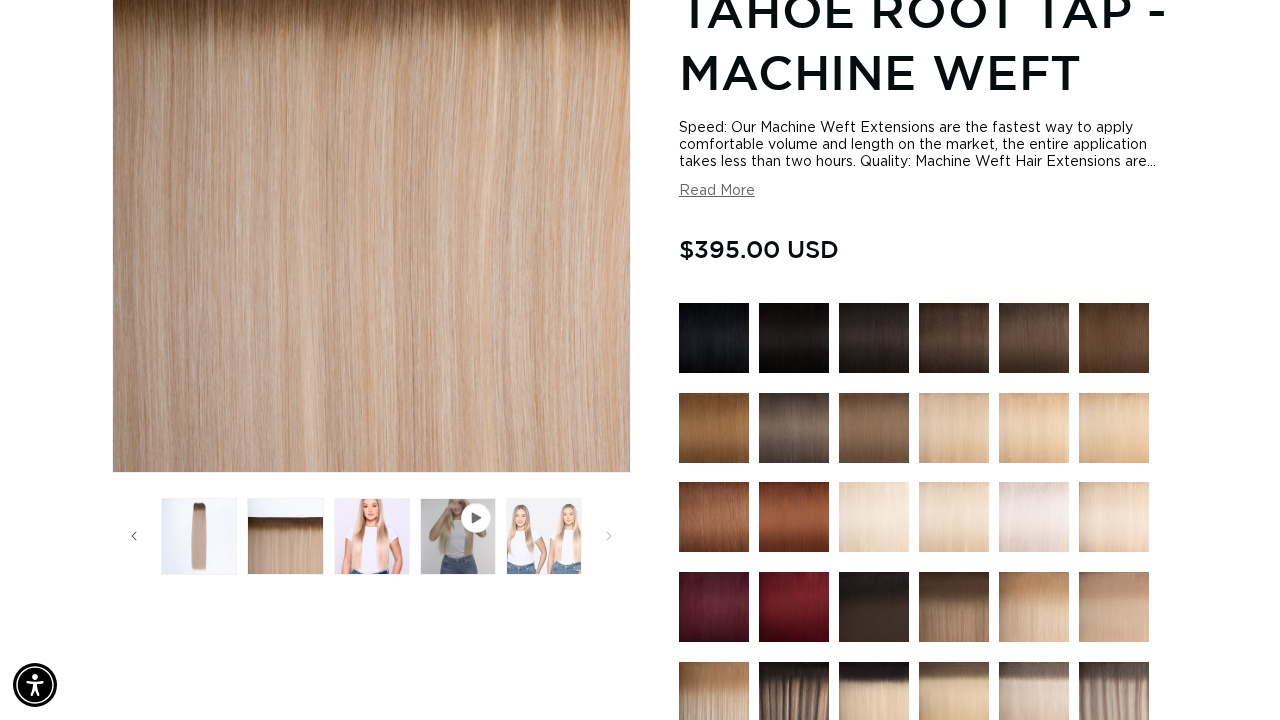 click at bounding box center (544, 536) 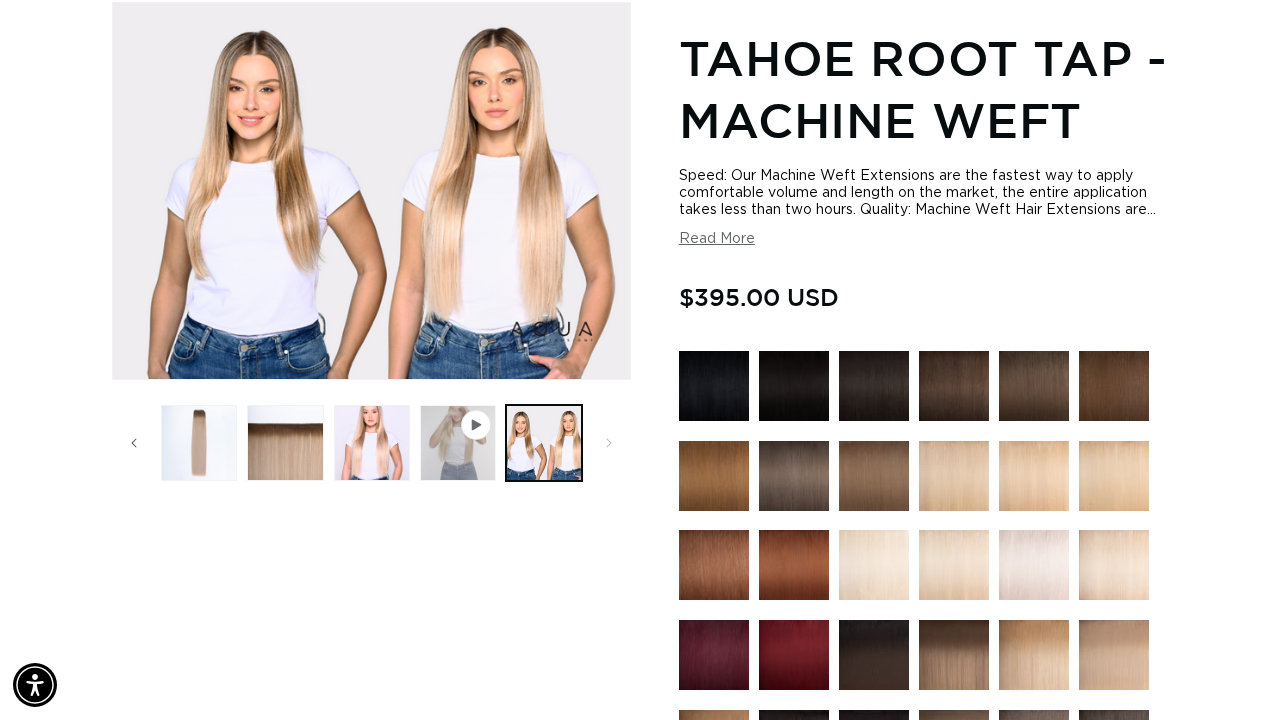 scroll, scrollTop: 0, scrollLeft: 2276, axis: horizontal 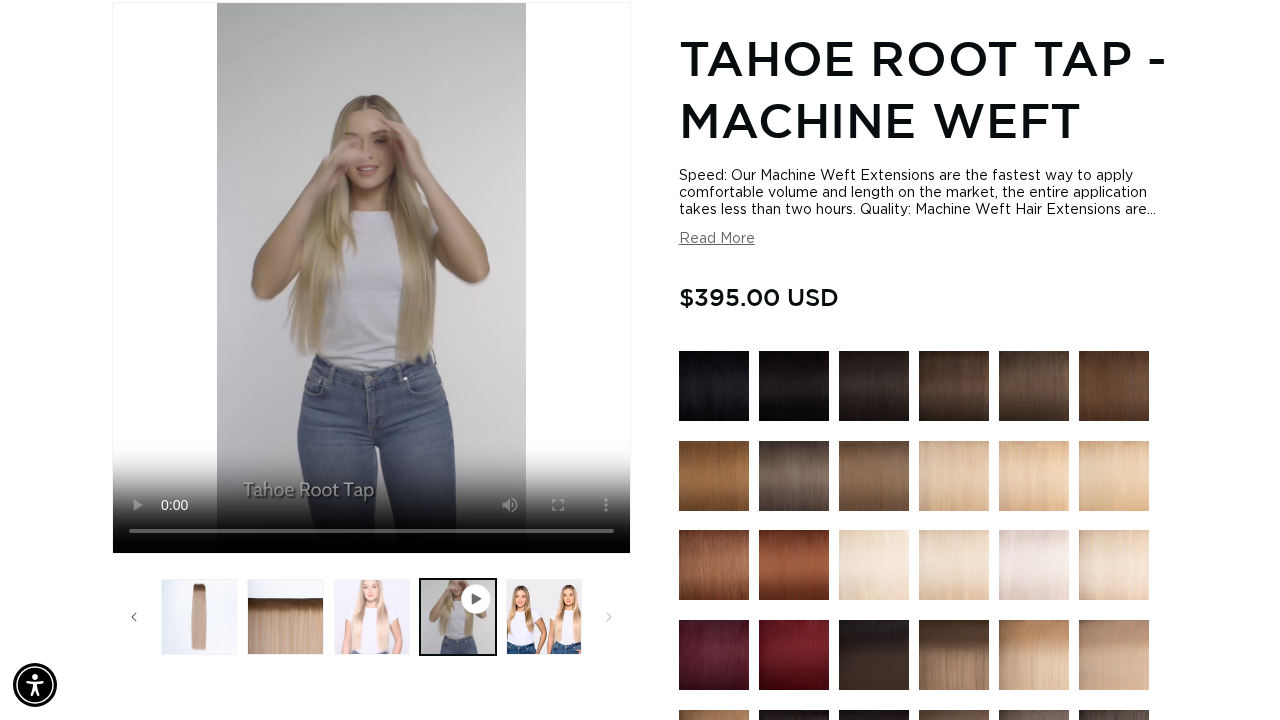 click at bounding box center (372, 617) 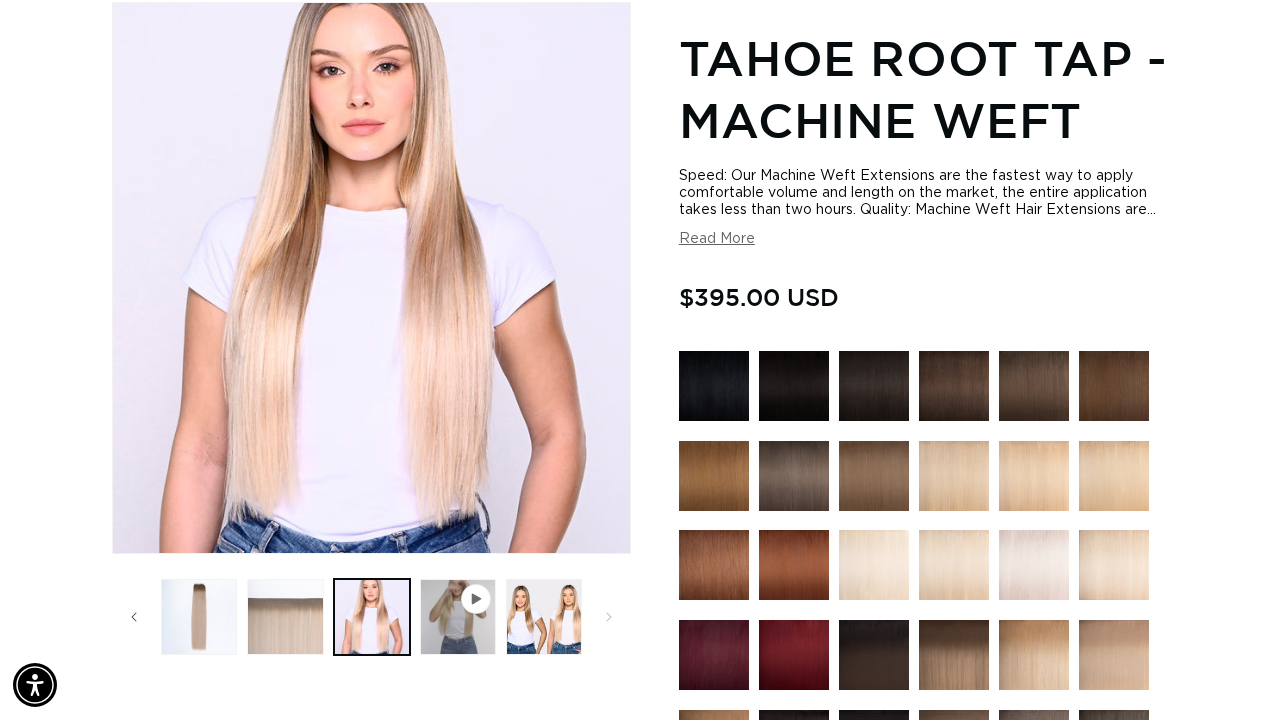 click at bounding box center [285, 617] 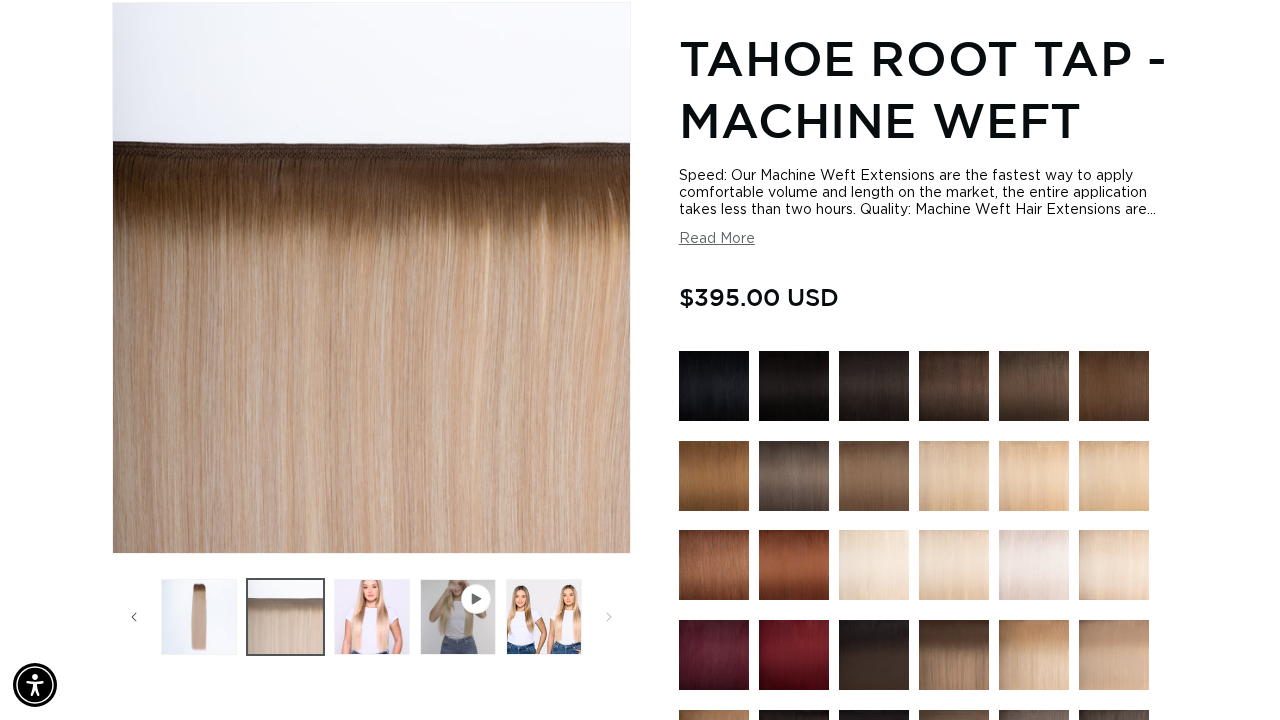 scroll, scrollTop: 0, scrollLeft: 2276, axis: horizontal 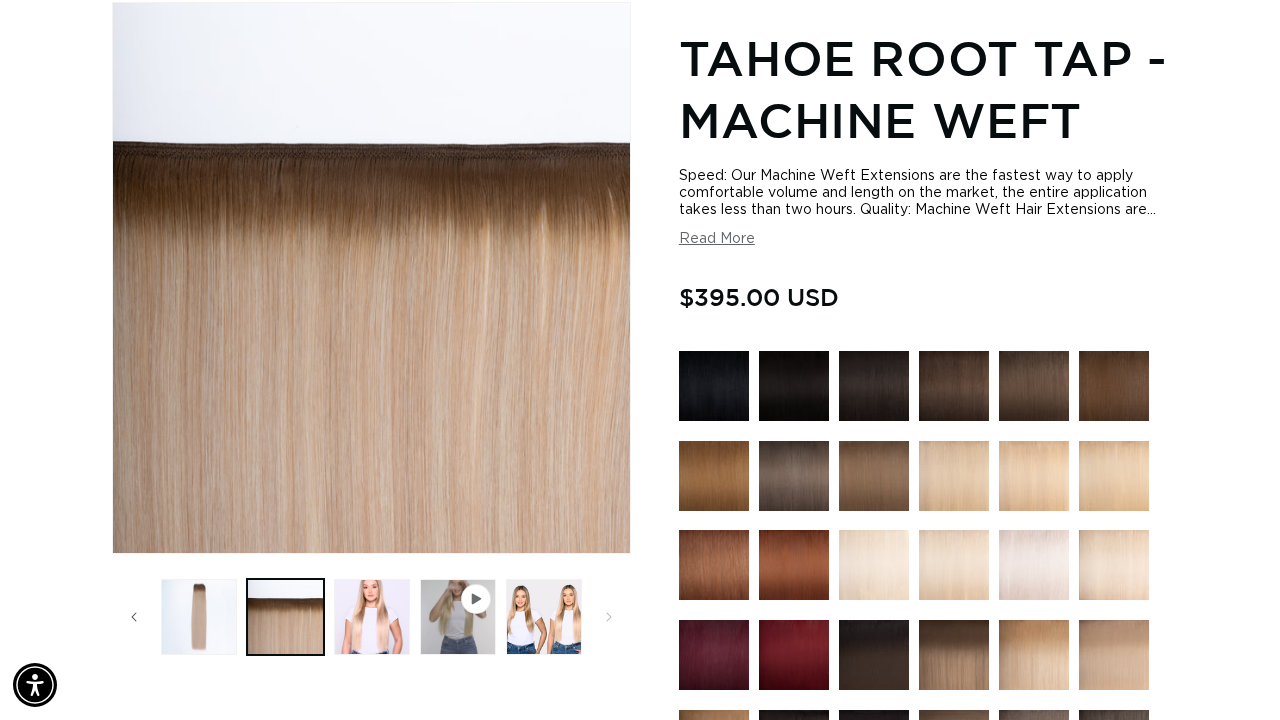 click at bounding box center [371, 617] 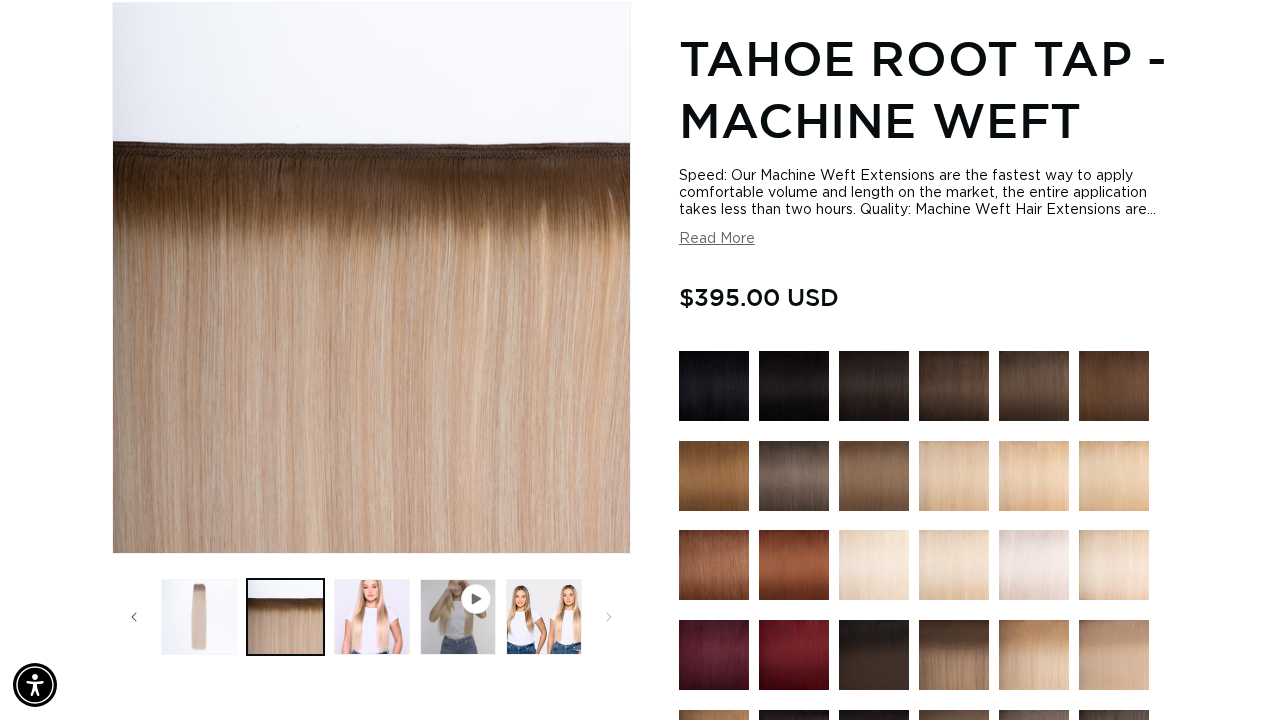 scroll, scrollTop: 0, scrollLeft: 0, axis: both 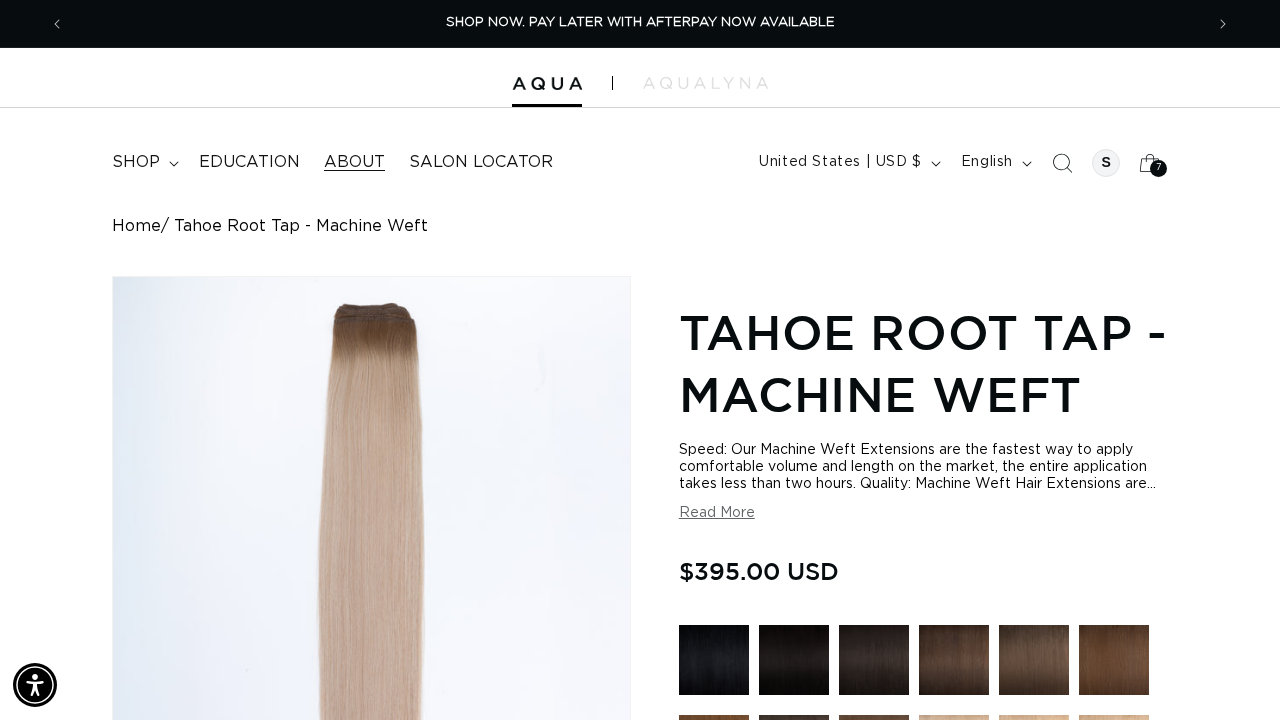 click on "About" at bounding box center [354, 162] 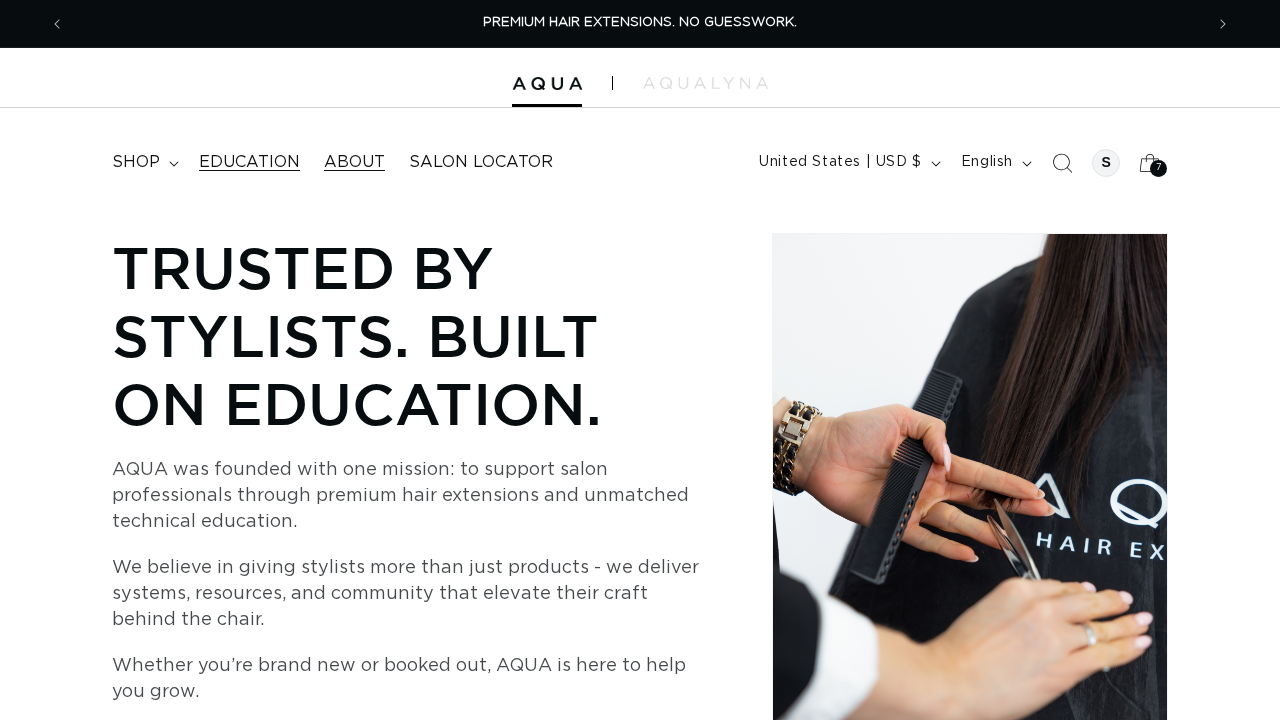 scroll, scrollTop: 0, scrollLeft: 0, axis: both 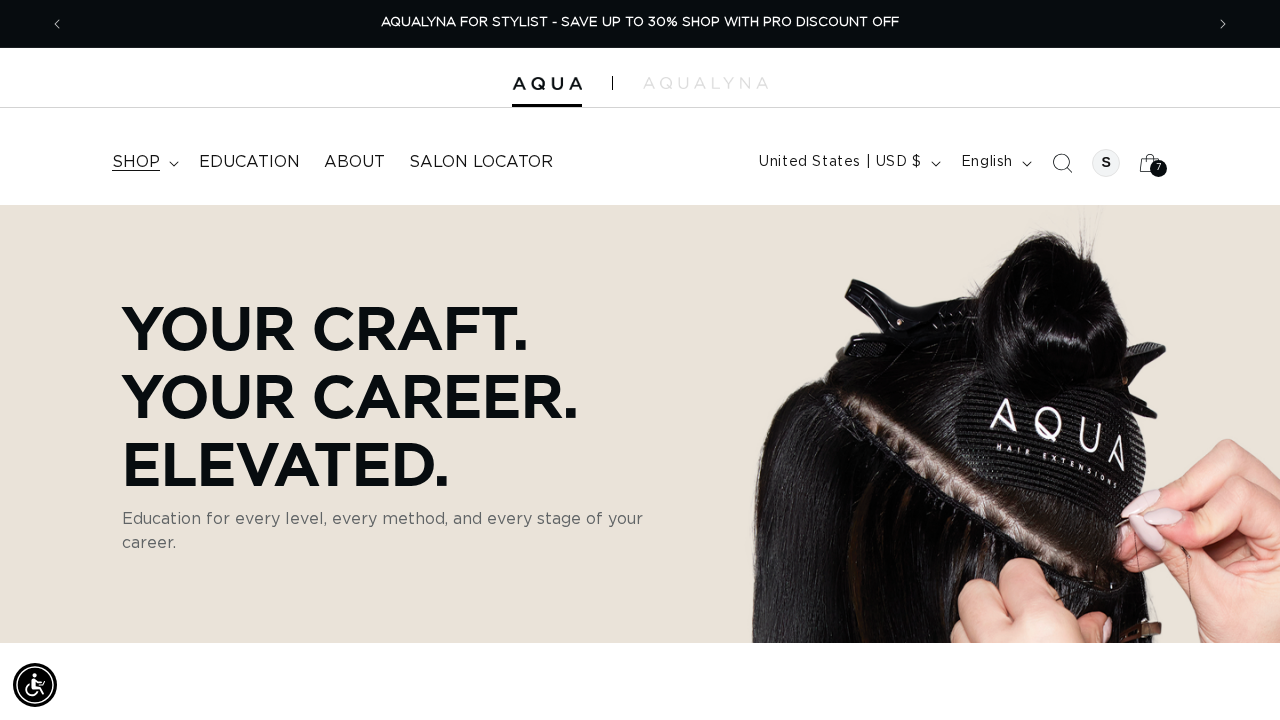 click on "shop" at bounding box center [136, 162] 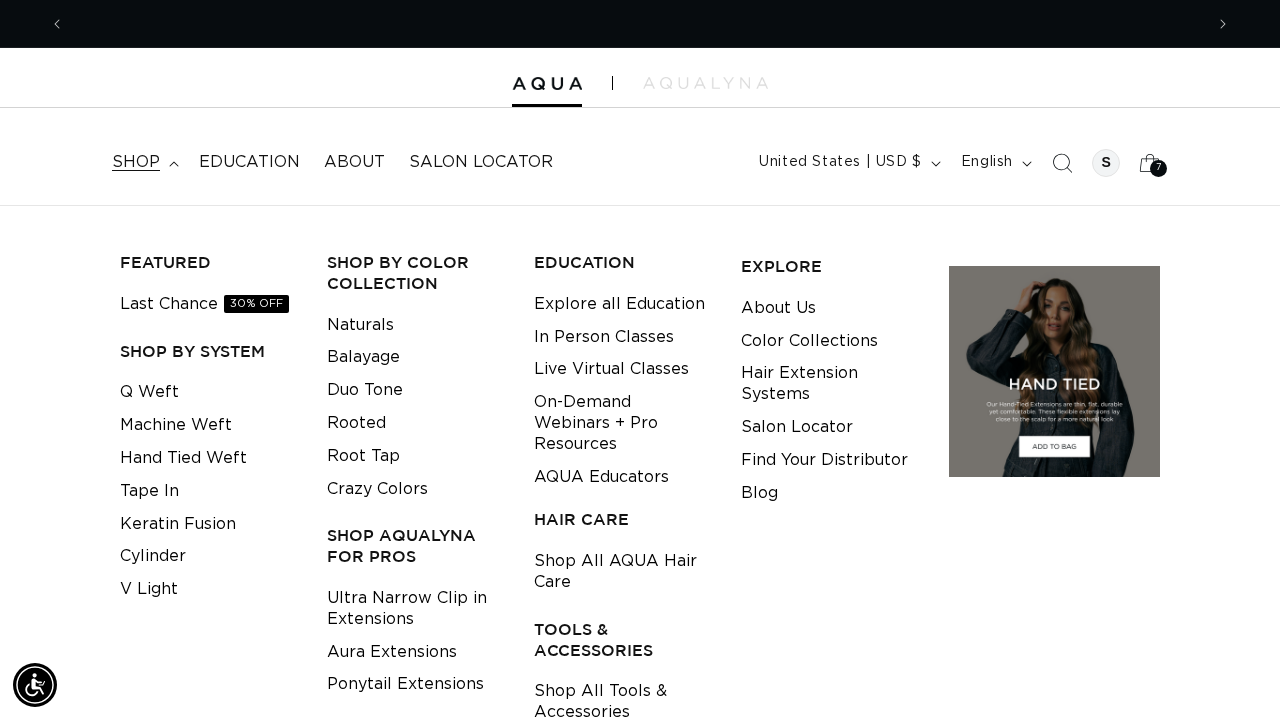 scroll, scrollTop: 0, scrollLeft: 0, axis: both 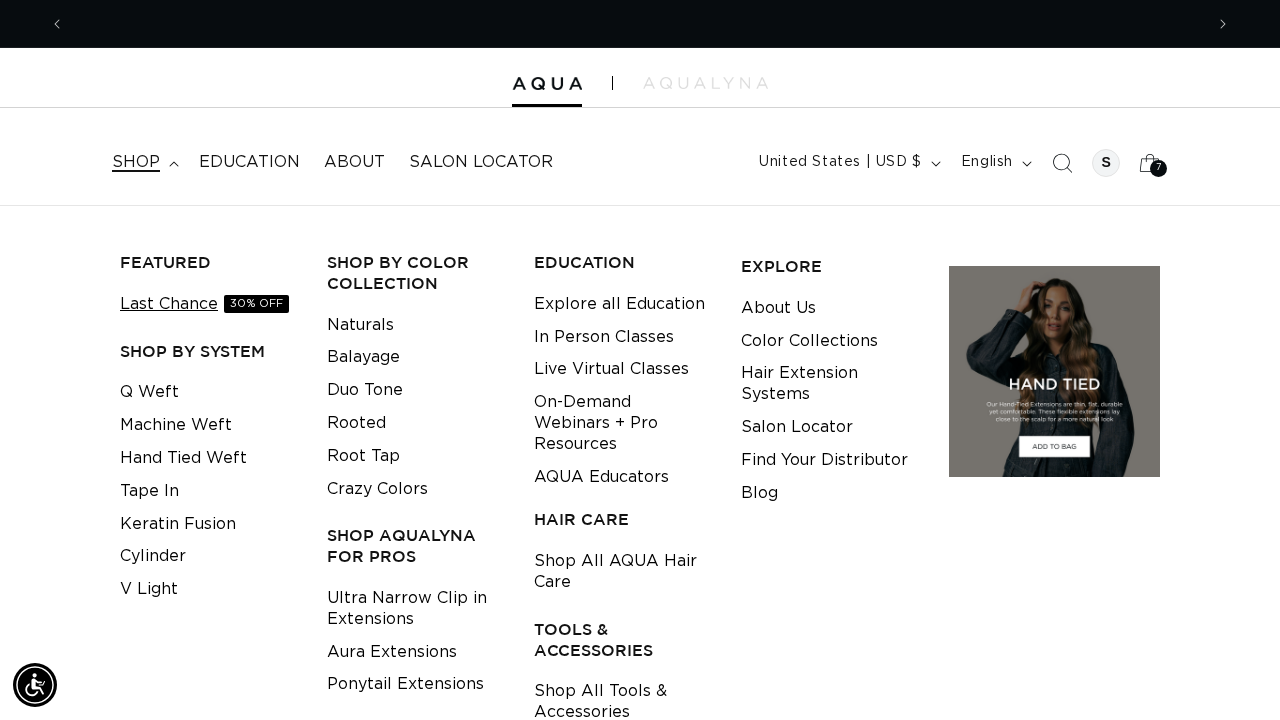 click on "Last Chance
30% OFF" at bounding box center [204, 304] 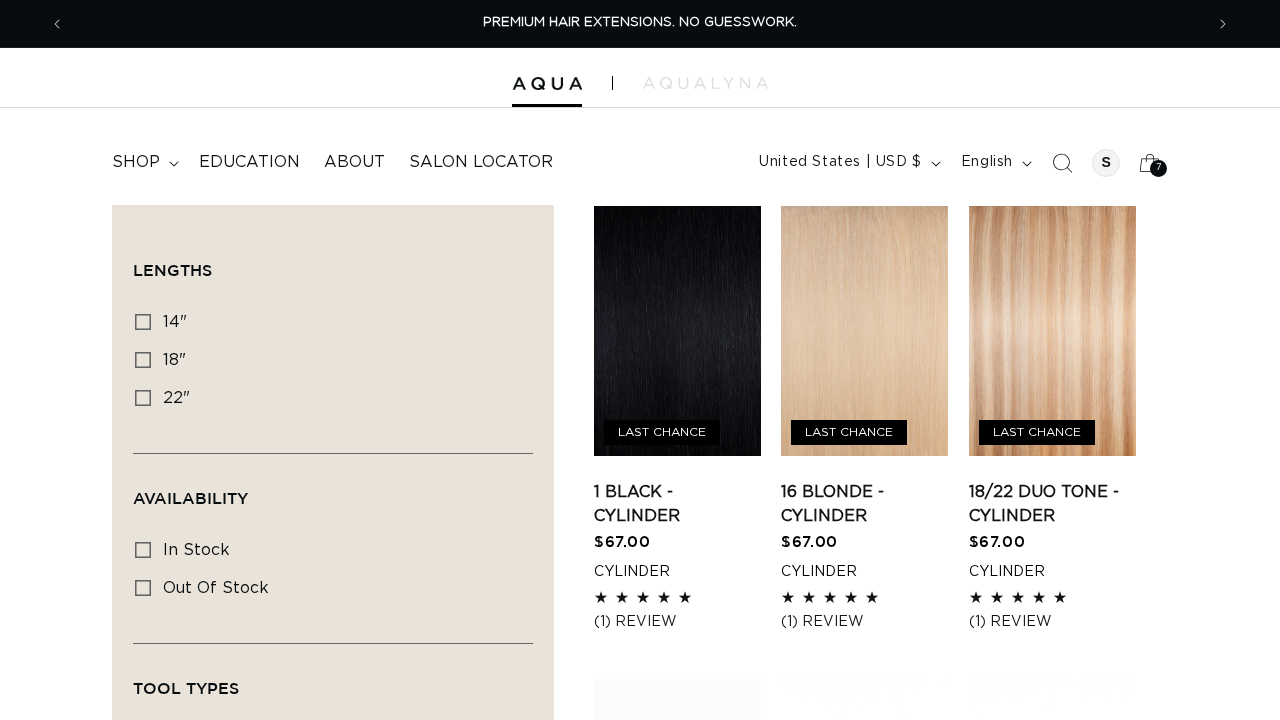 scroll, scrollTop: 0, scrollLeft: 0, axis: both 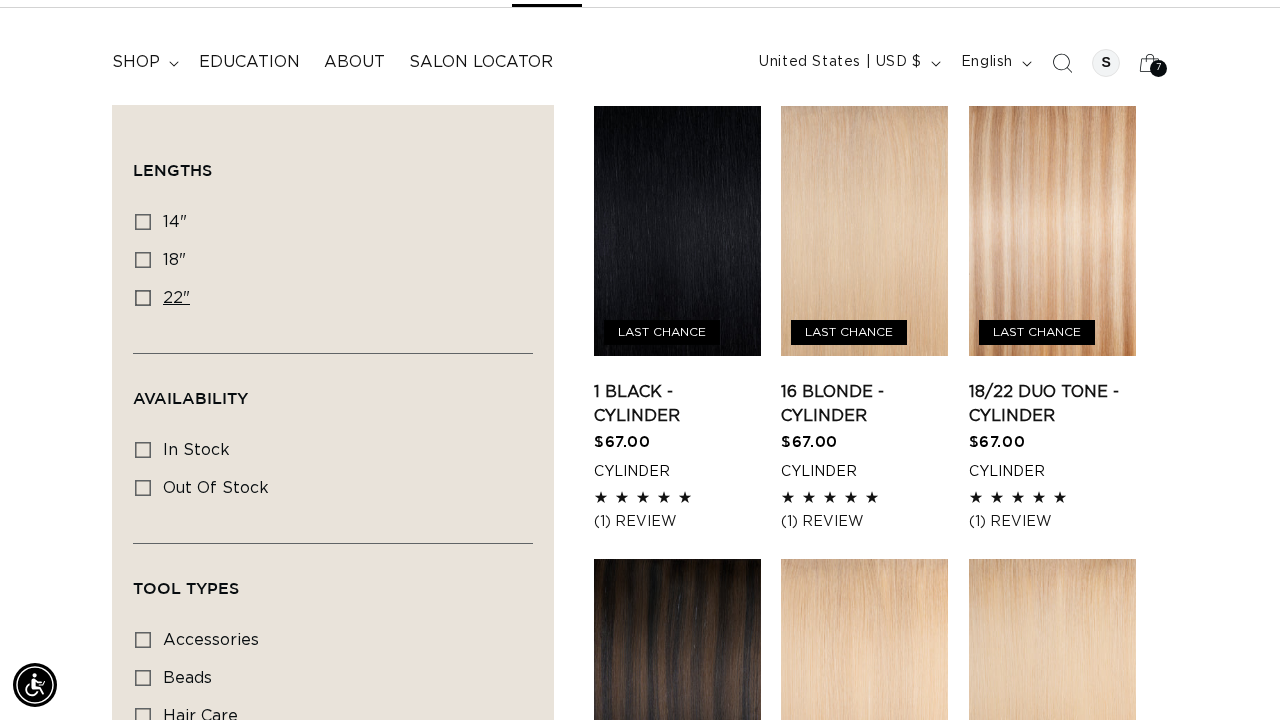 click 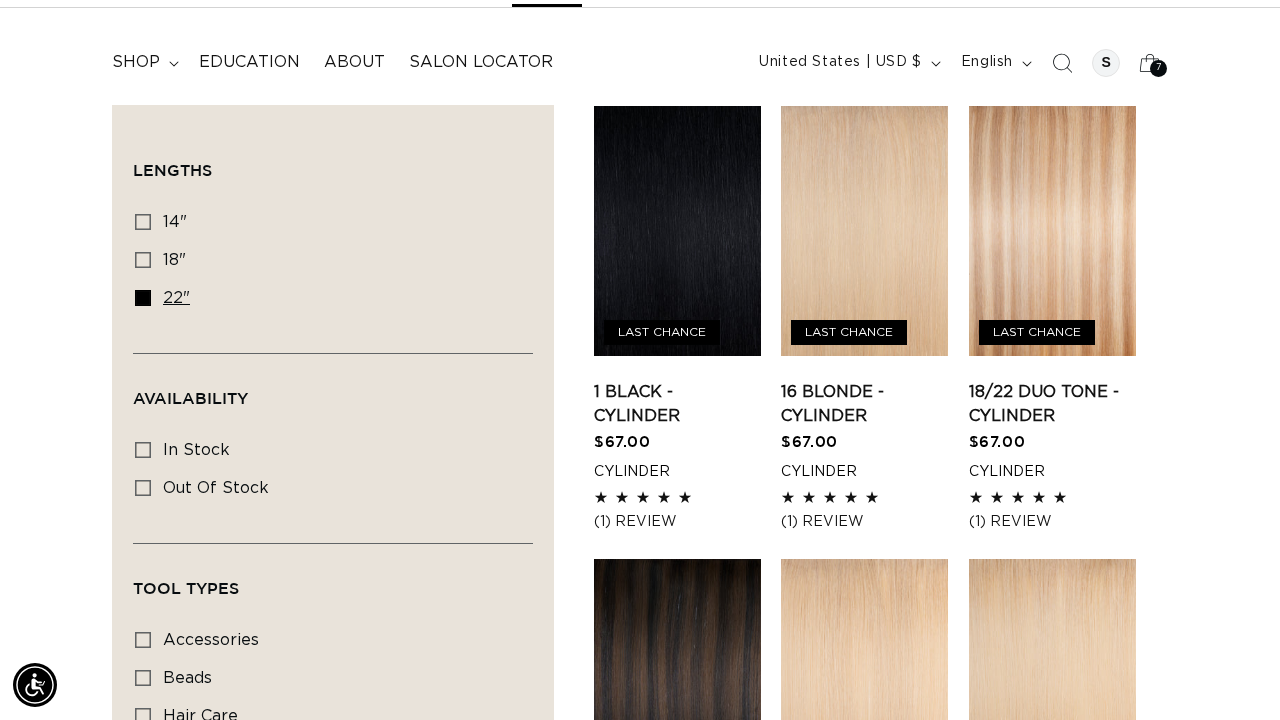 scroll, scrollTop: 0, scrollLeft: 1138, axis: horizontal 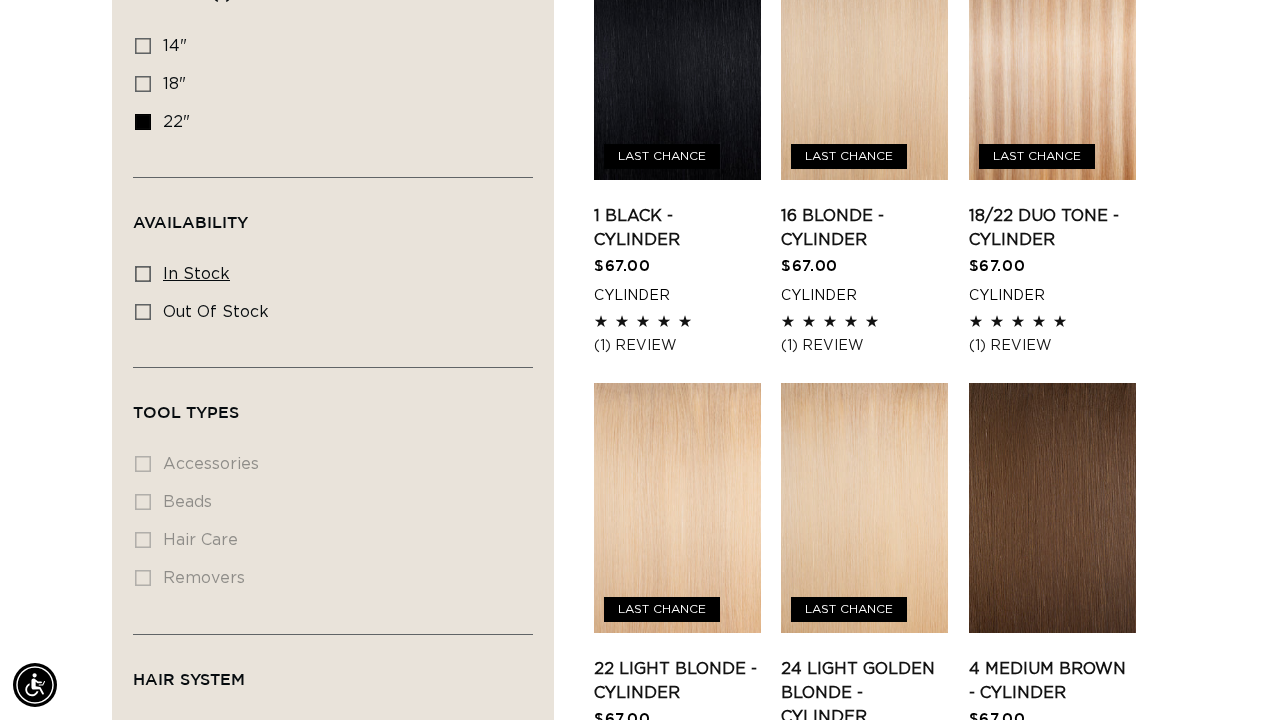 click 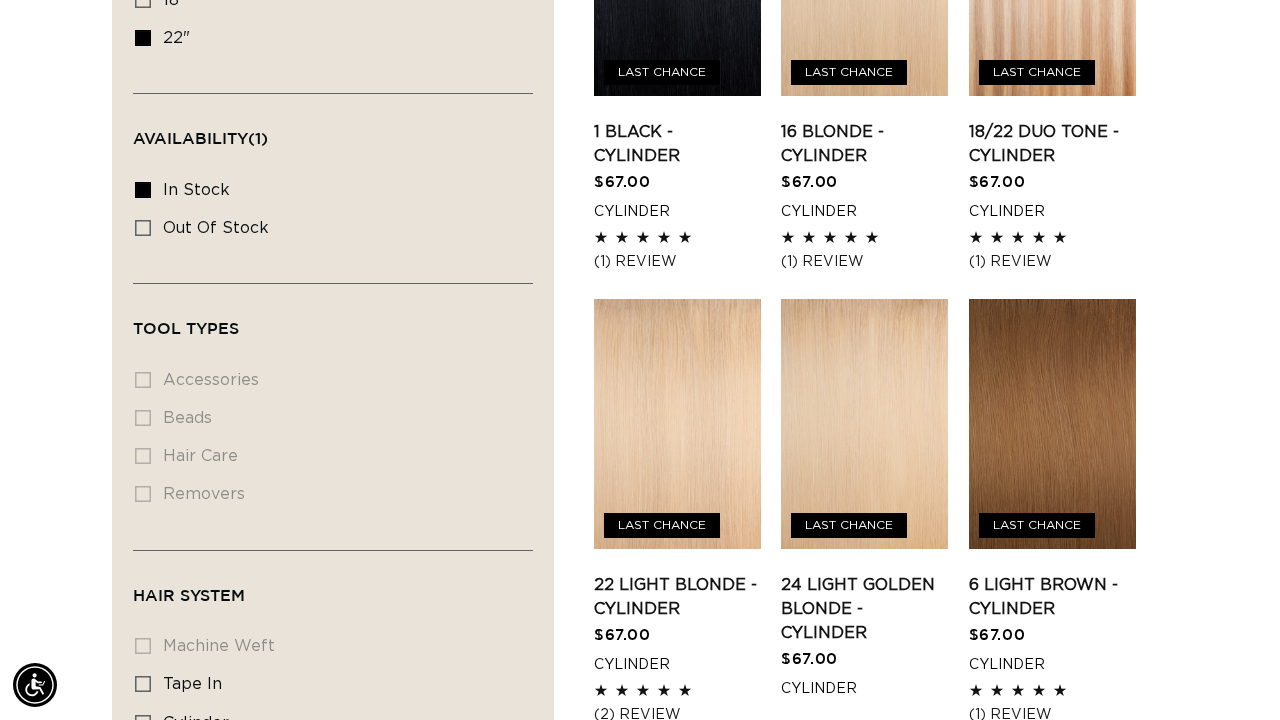 scroll, scrollTop: 366, scrollLeft: 0, axis: vertical 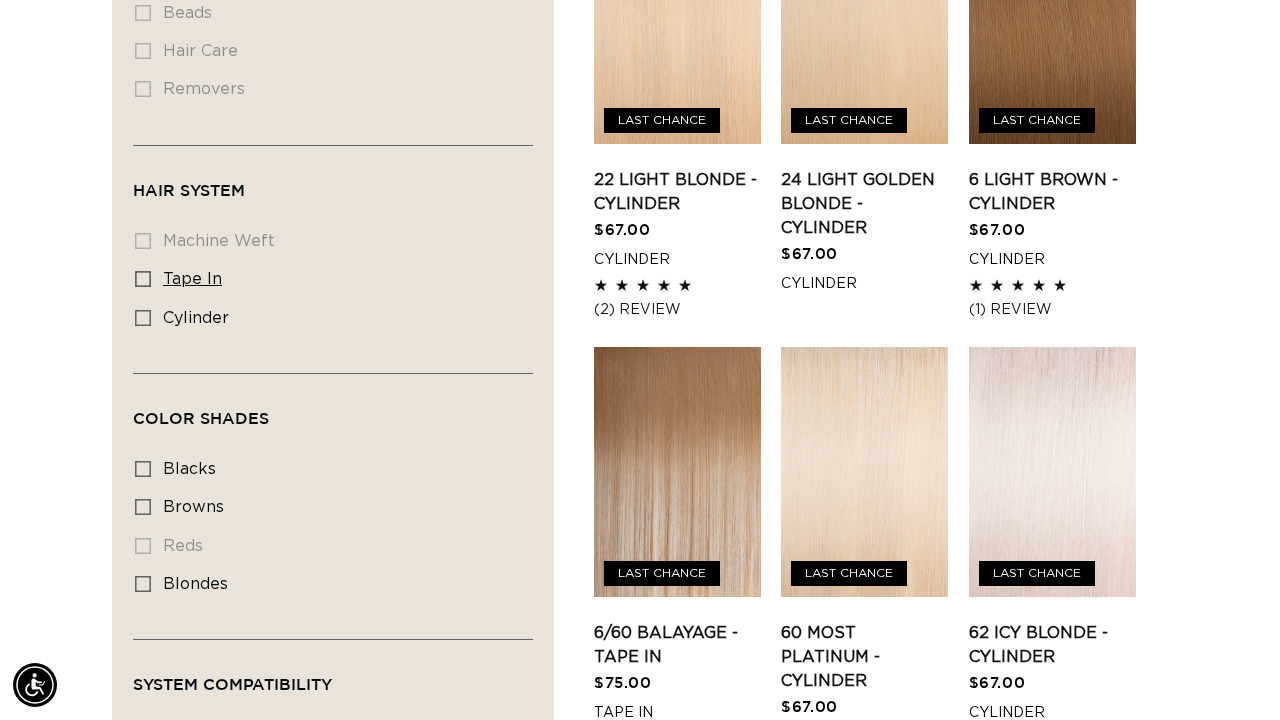 click 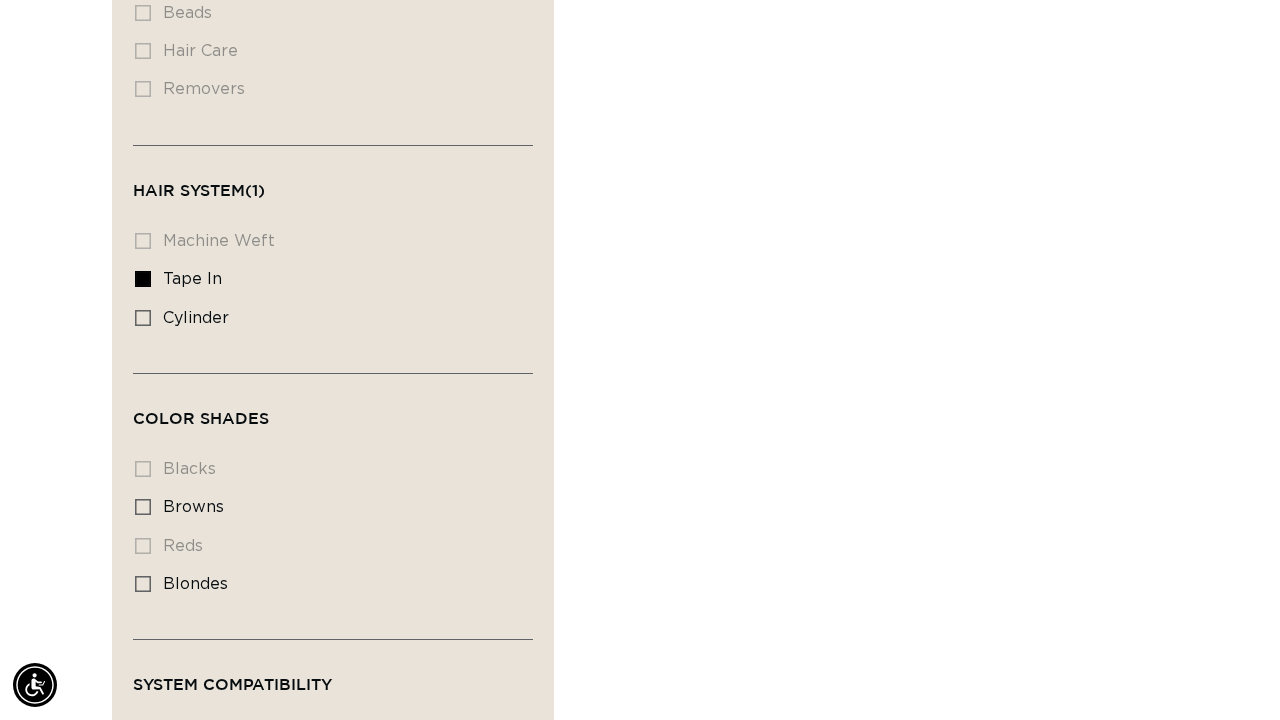 scroll, scrollTop: 0, scrollLeft: 1138, axis: horizontal 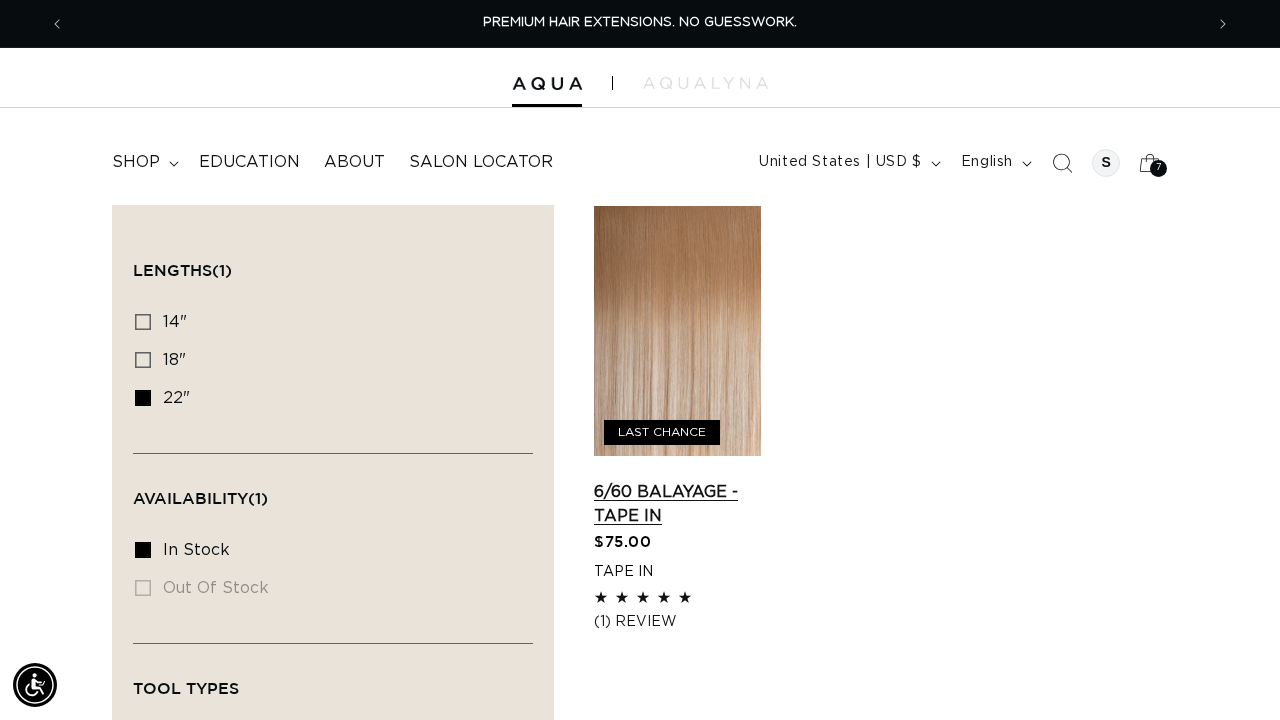 click on "6/60 Balayage - Tape In" at bounding box center [677, 504] 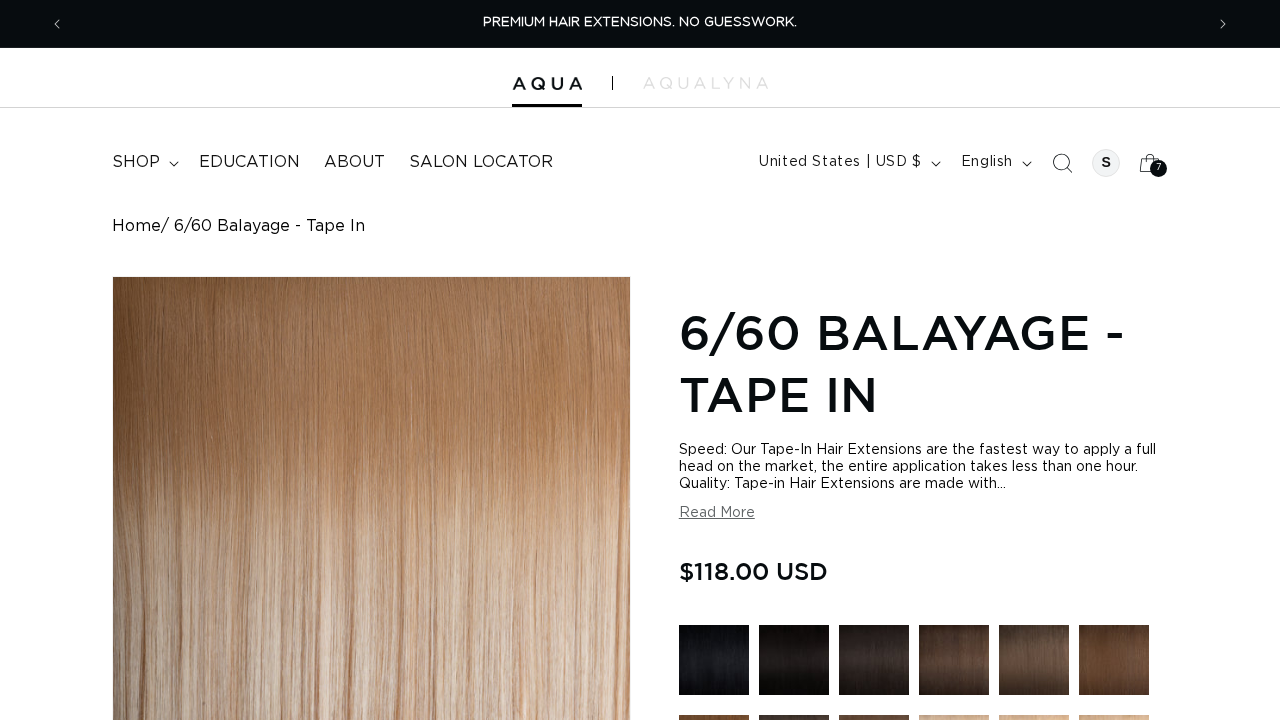 scroll, scrollTop: 0, scrollLeft: 0, axis: both 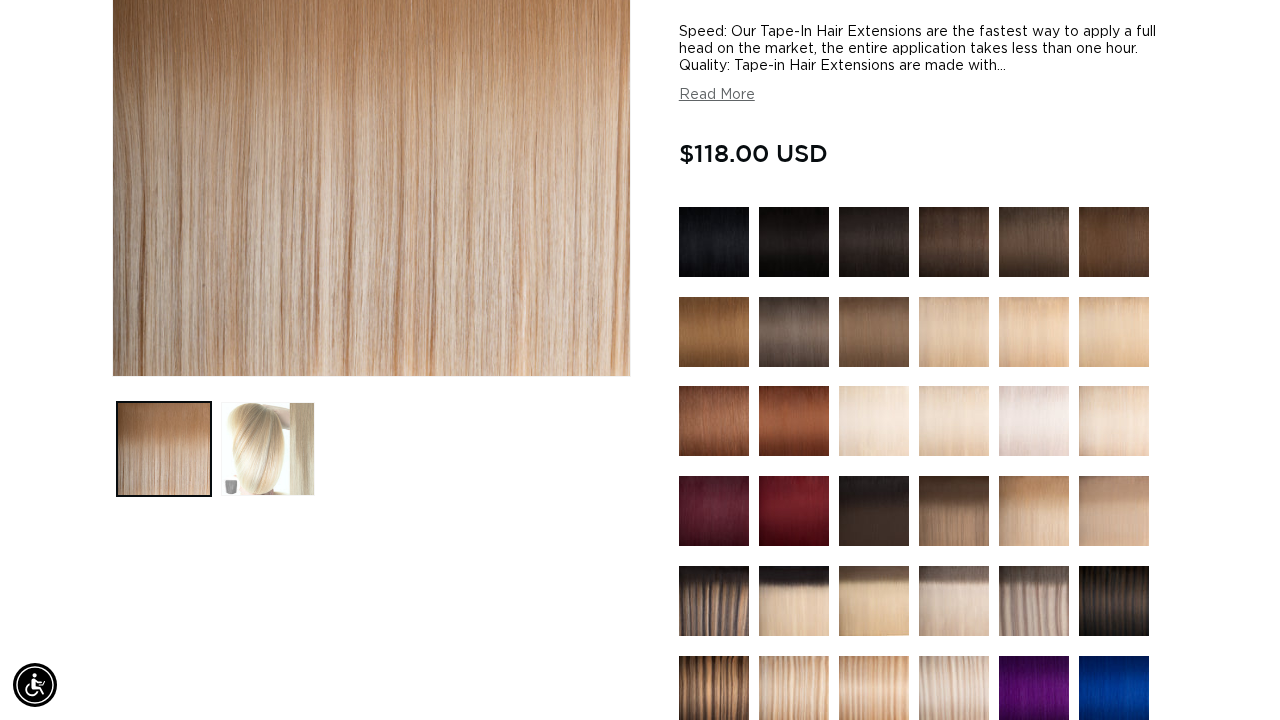click at bounding box center (268, 449) 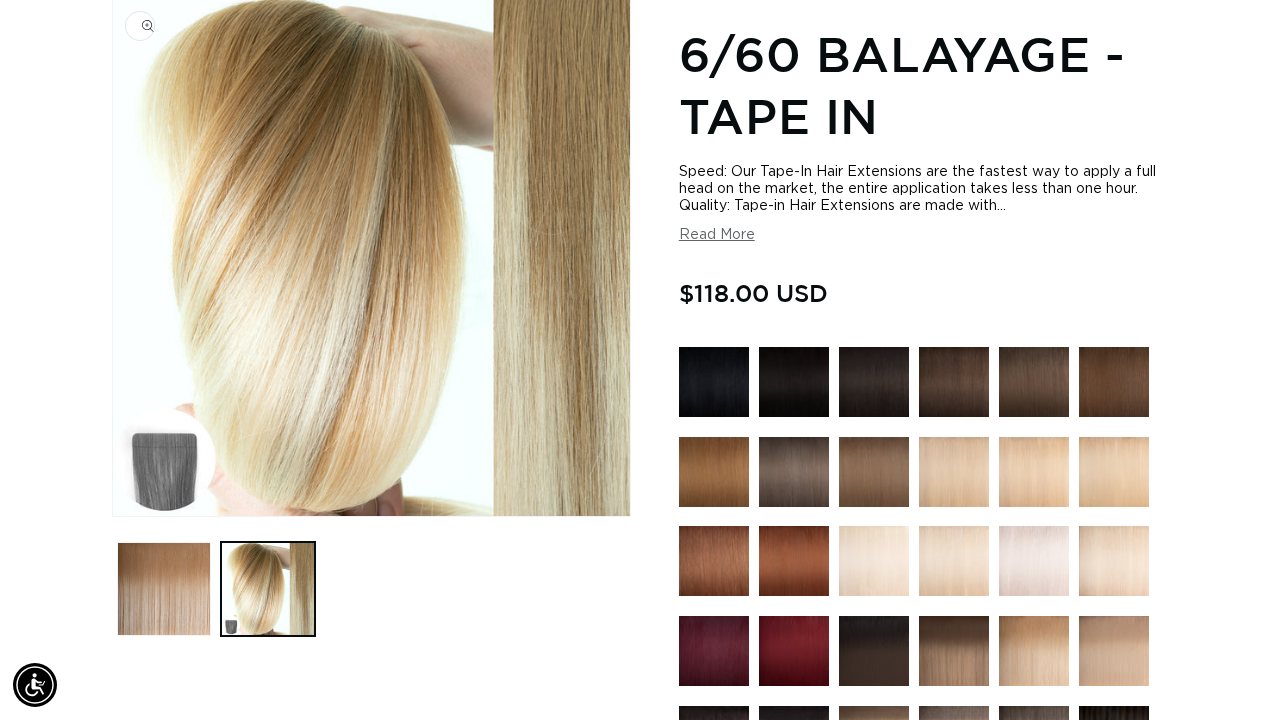 scroll, scrollTop: 274, scrollLeft: 0, axis: vertical 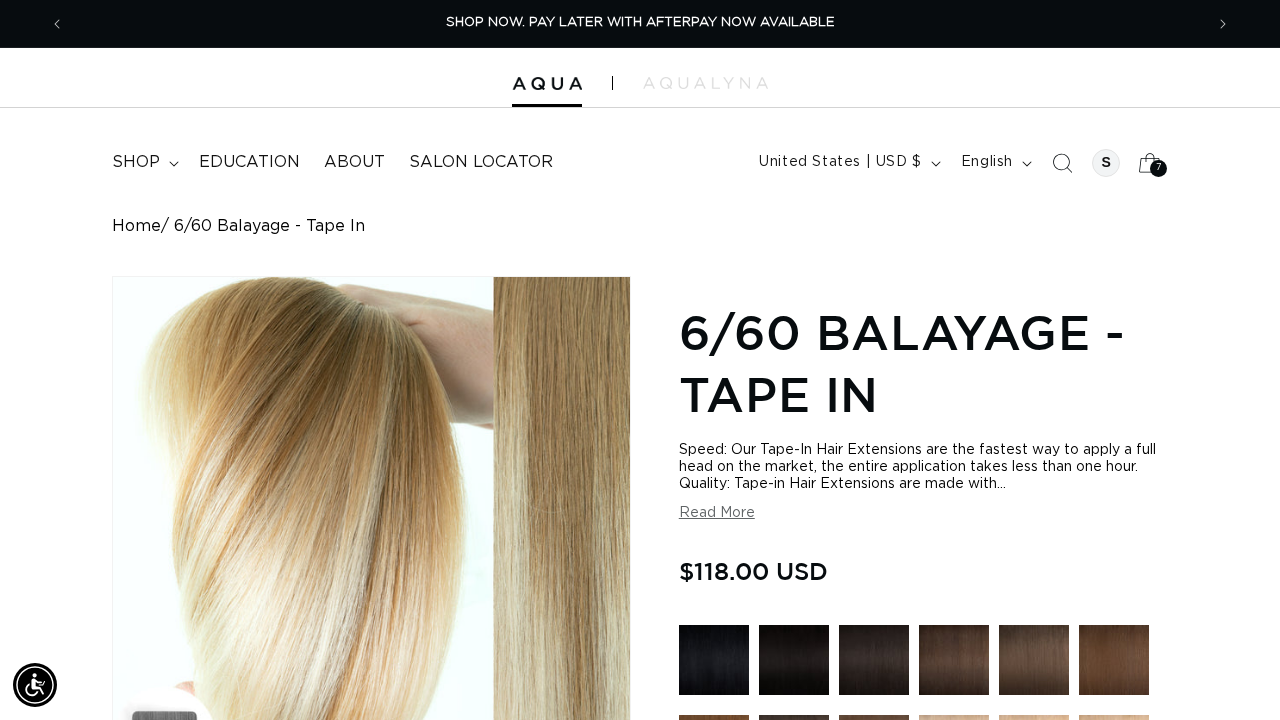 click 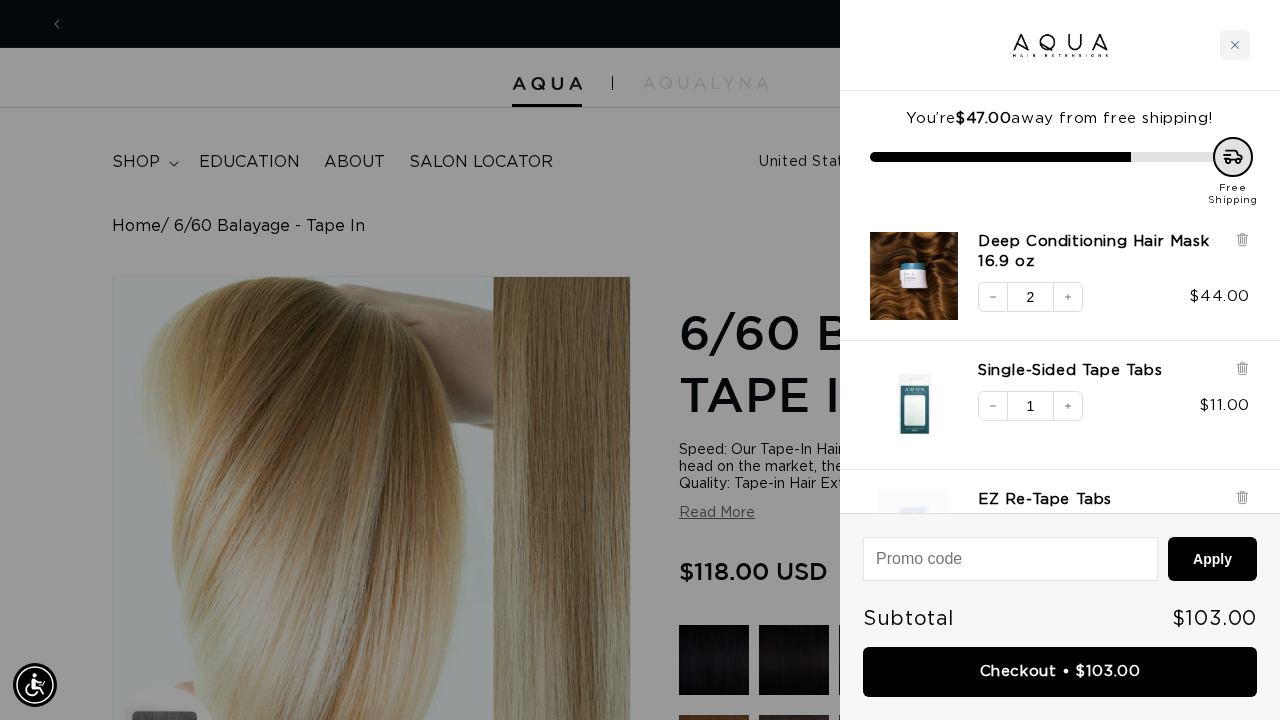 scroll, scrollTop: 0, scrollLeft: 1138, axis: horizontal 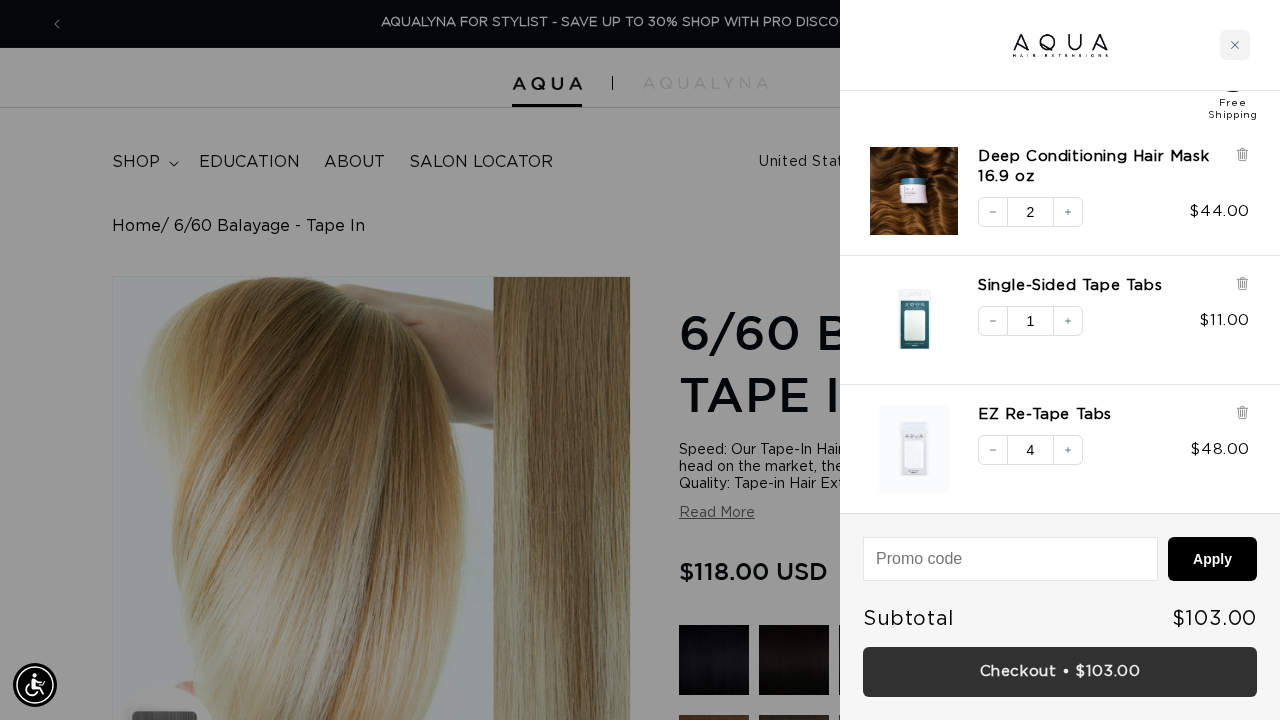 click on "Checkout • $103.00" at bounding box center (1060, 672) 